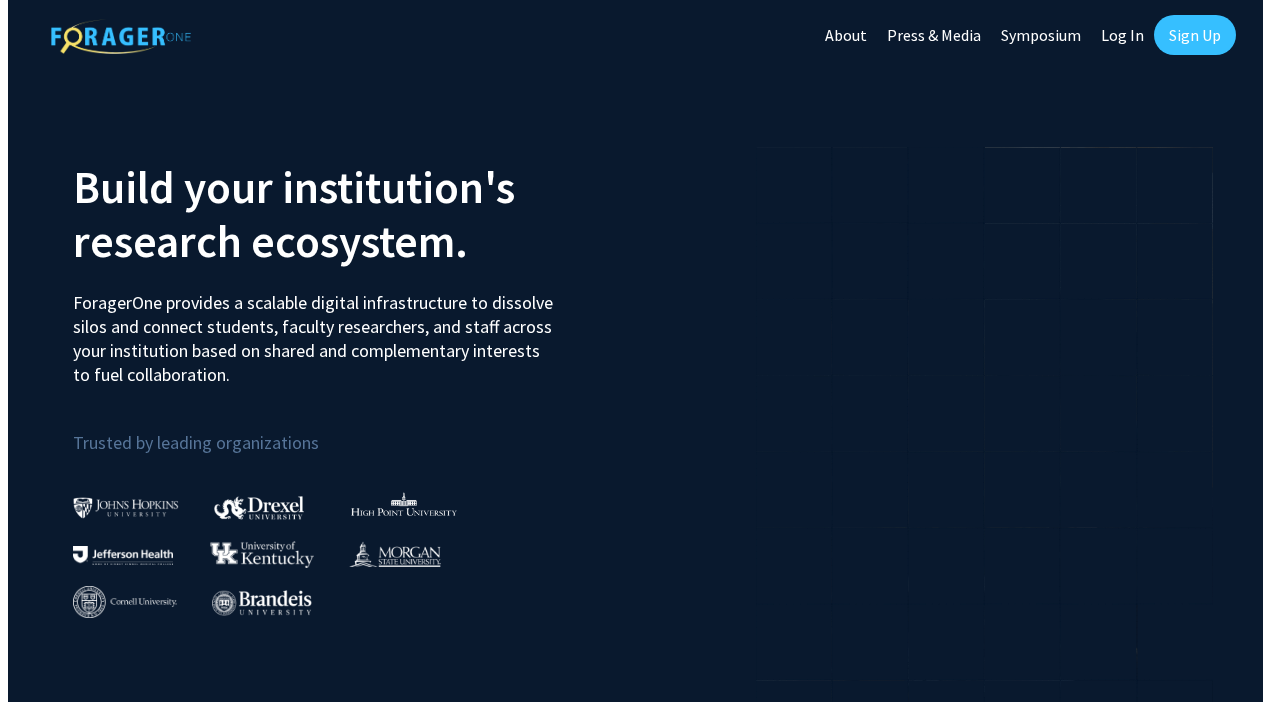 scroll, scrollTop: 0, scrollLeft: 0, axis: both 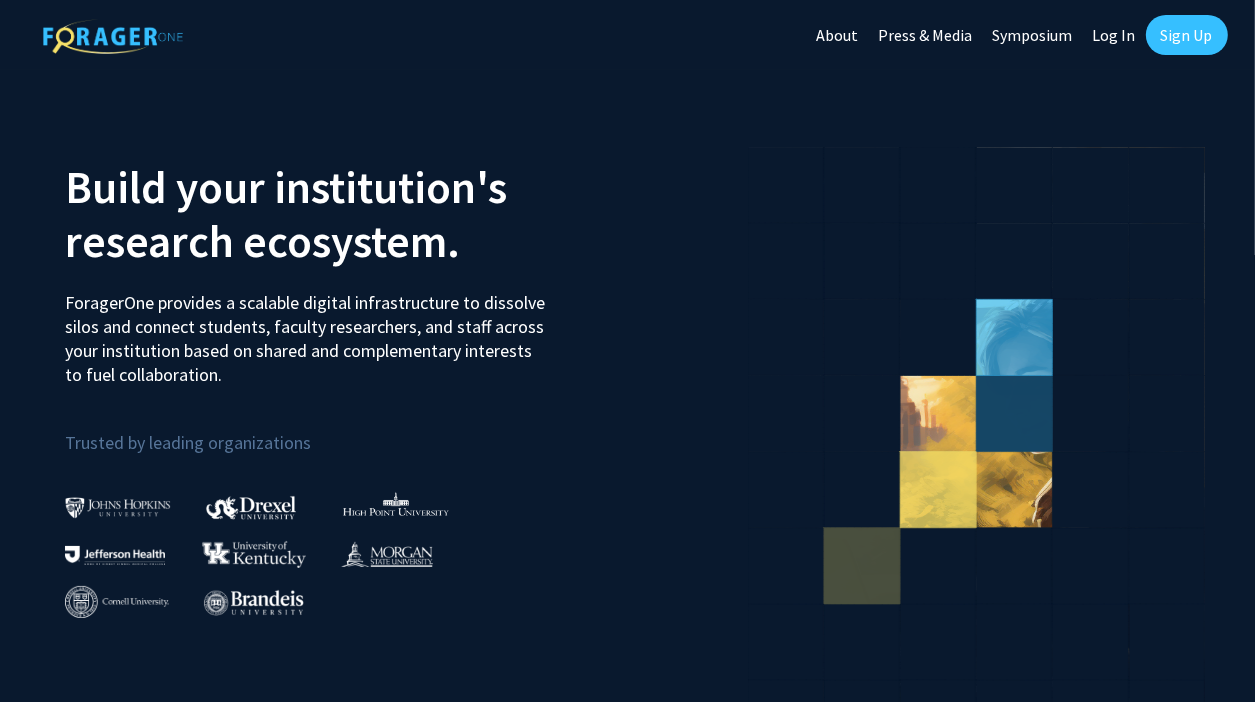 click on "Log In" 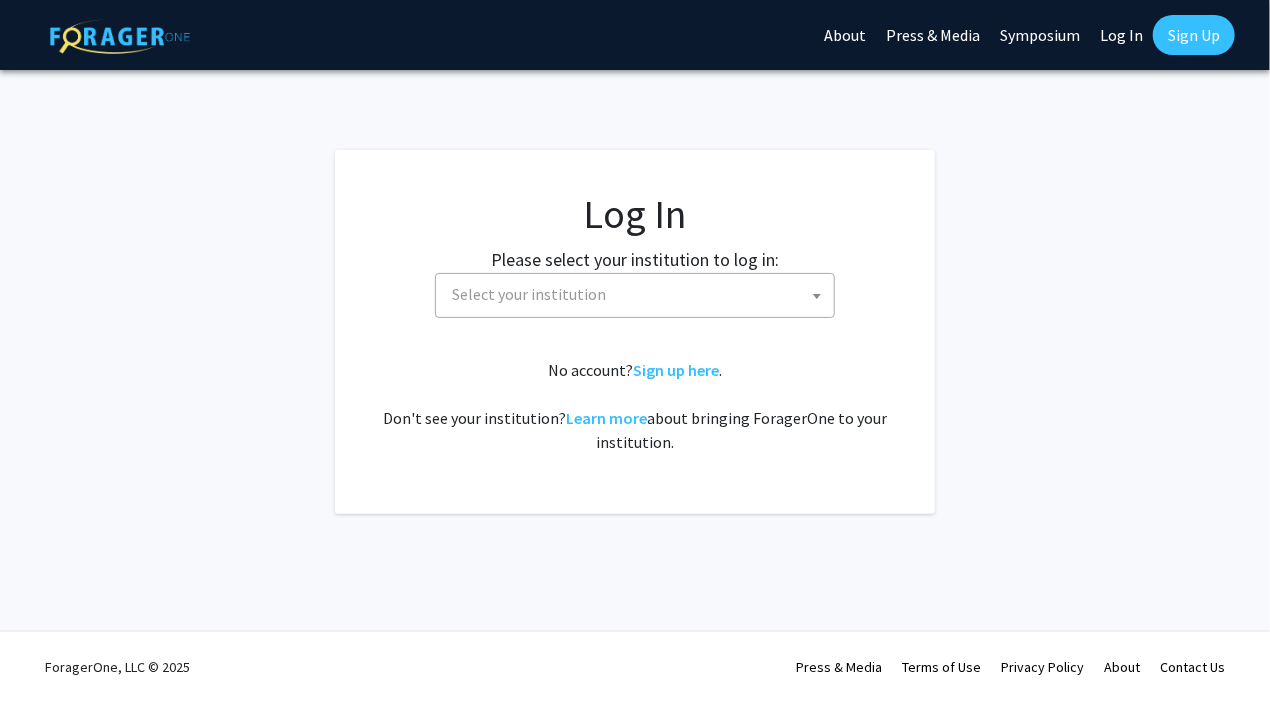 click on "Select your institution" at bounding box center (639, 294) 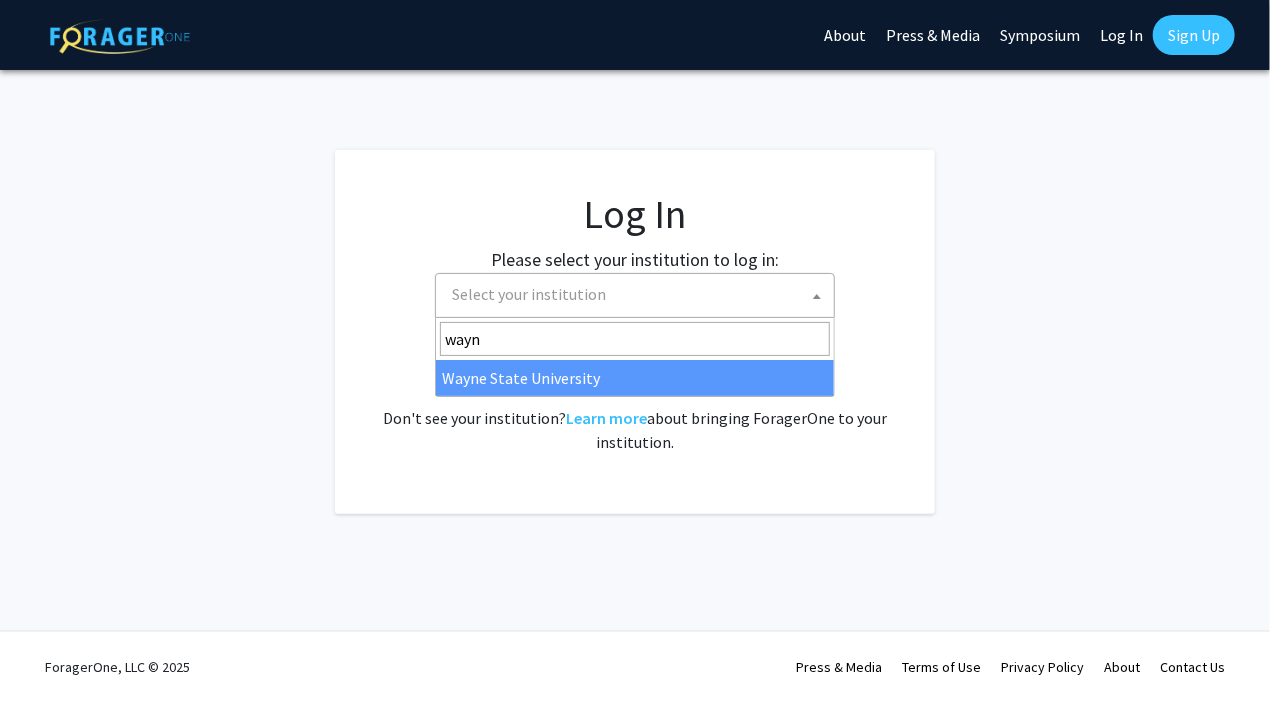 type on "[FIRST]" 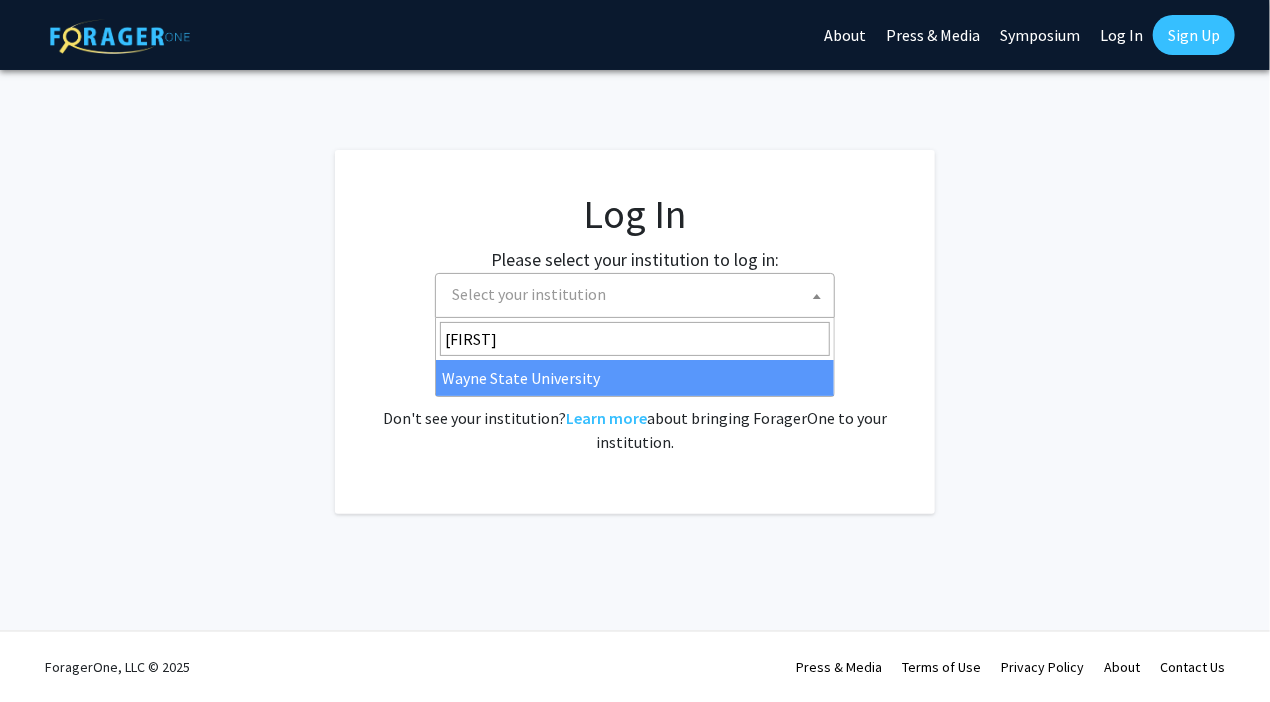 select on "21" 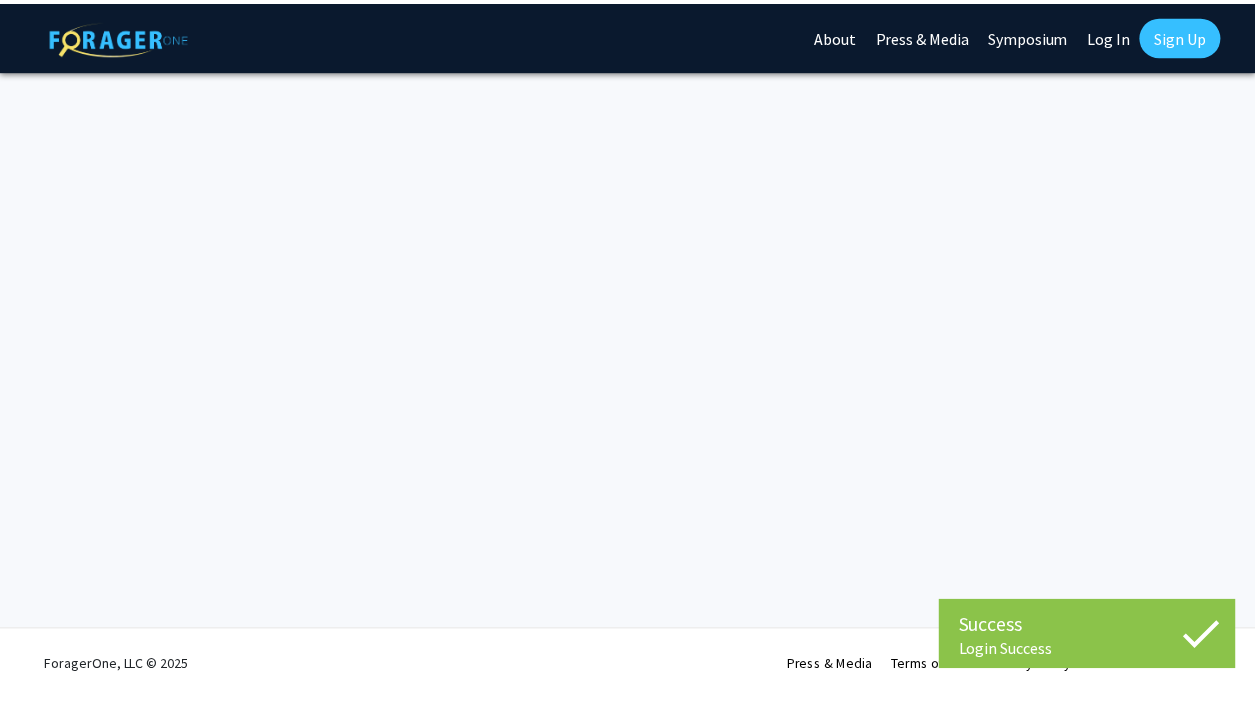 scroll, scrollTop: 0, scrollLeft: 0, axis: both 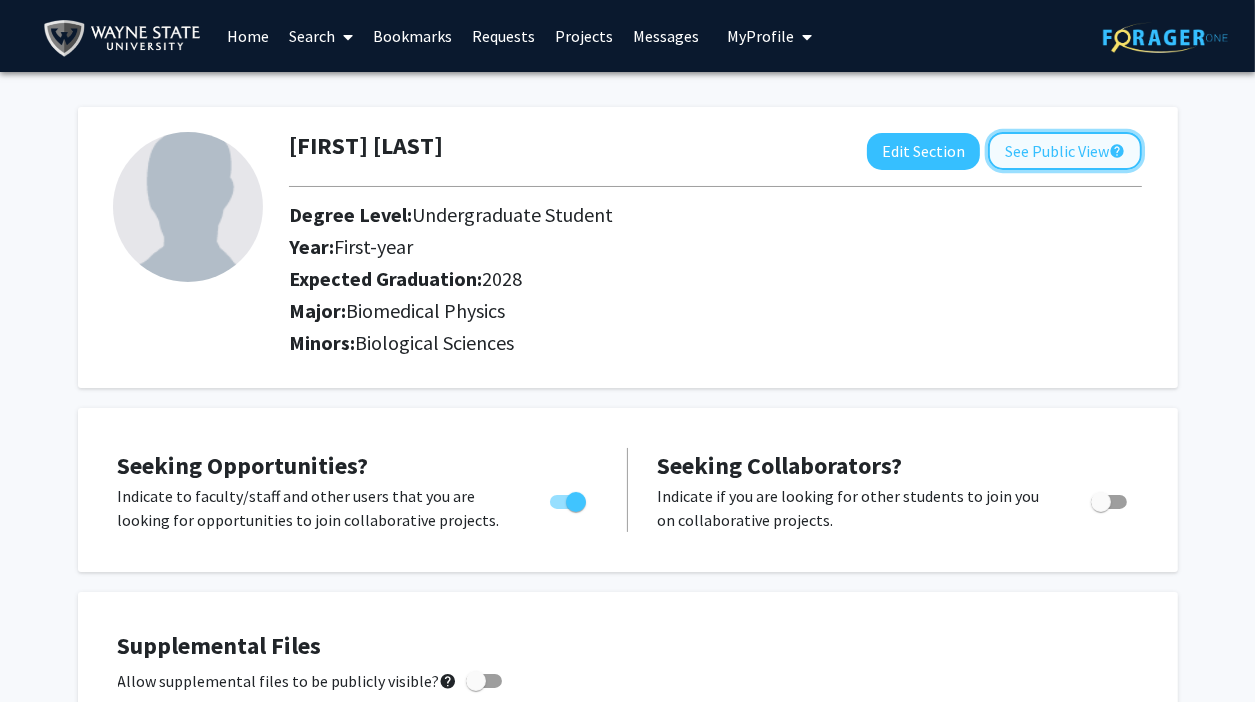 click on "See Public View  help" 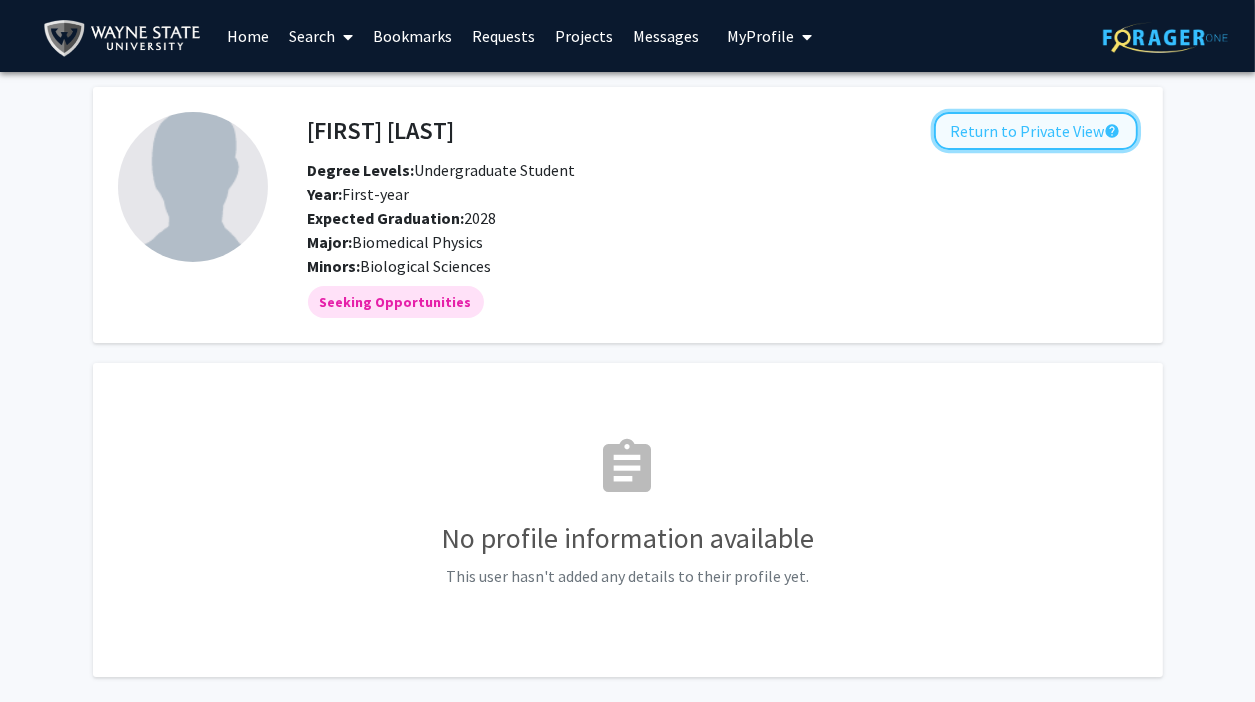 click on "Return to Private View  help" 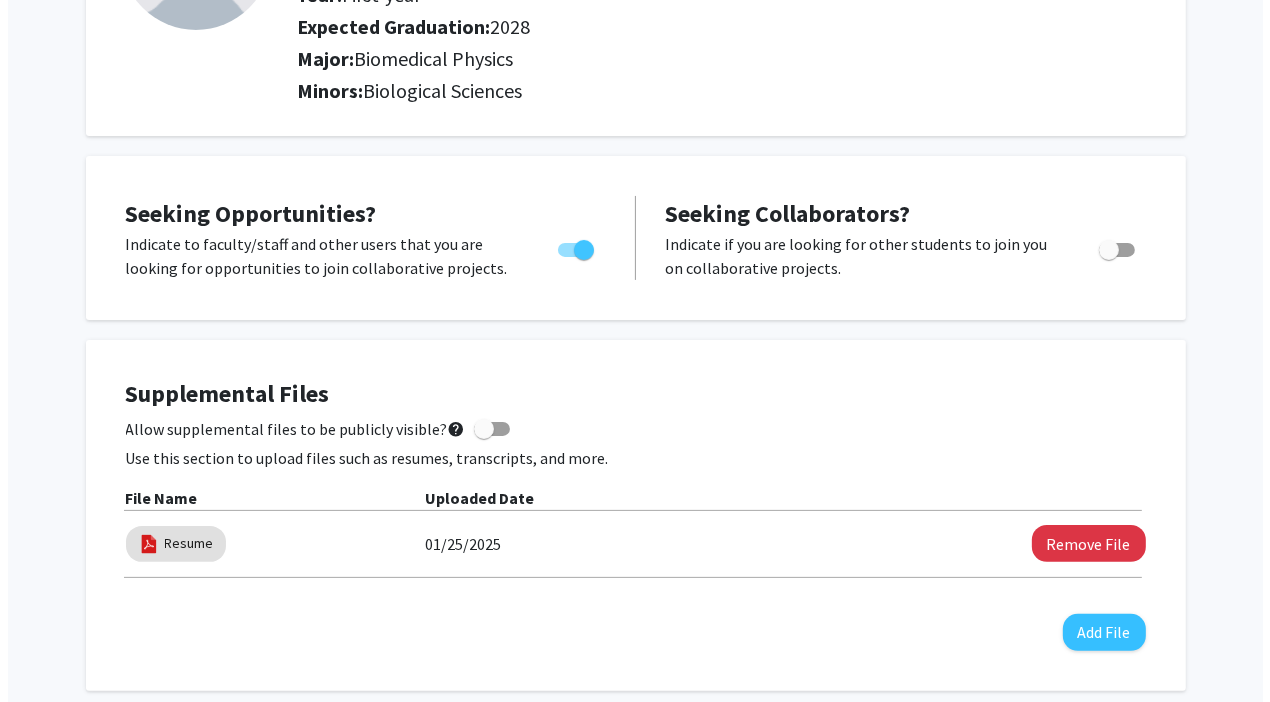 scroll, scrollTop: 300, scrollLeft: 0, axis: vertical 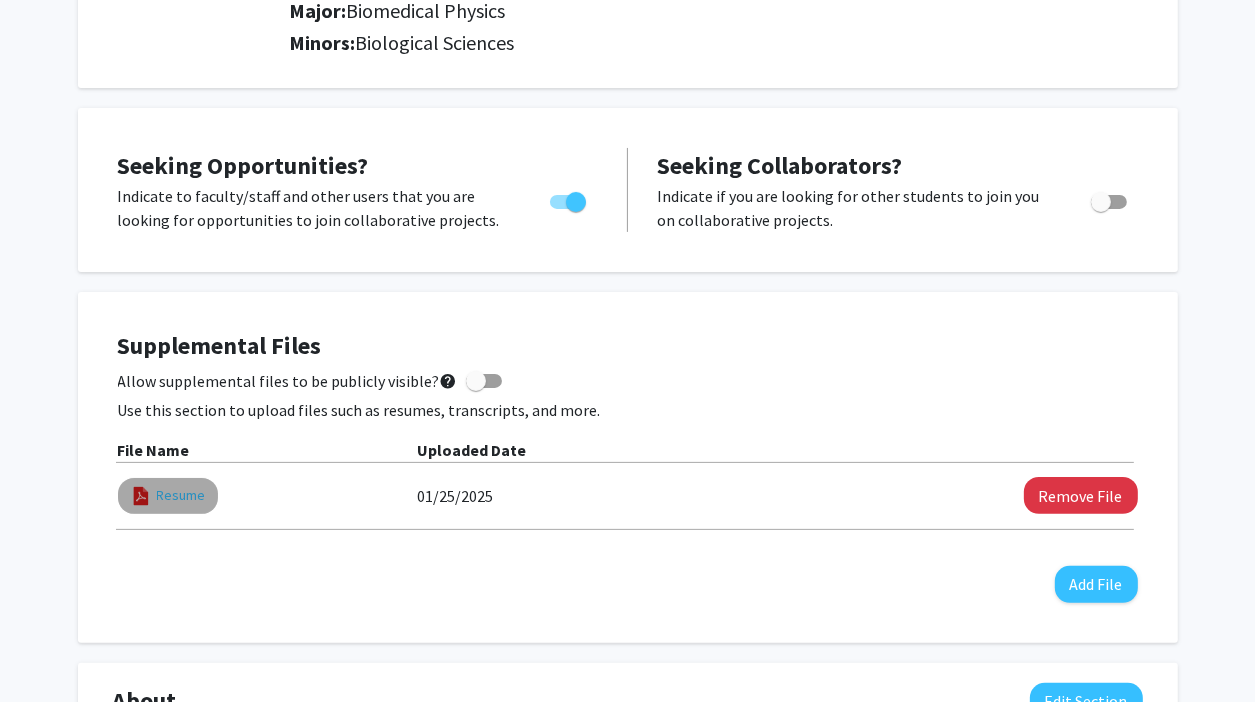 click on "Resume" at bounding box center (181, 495) 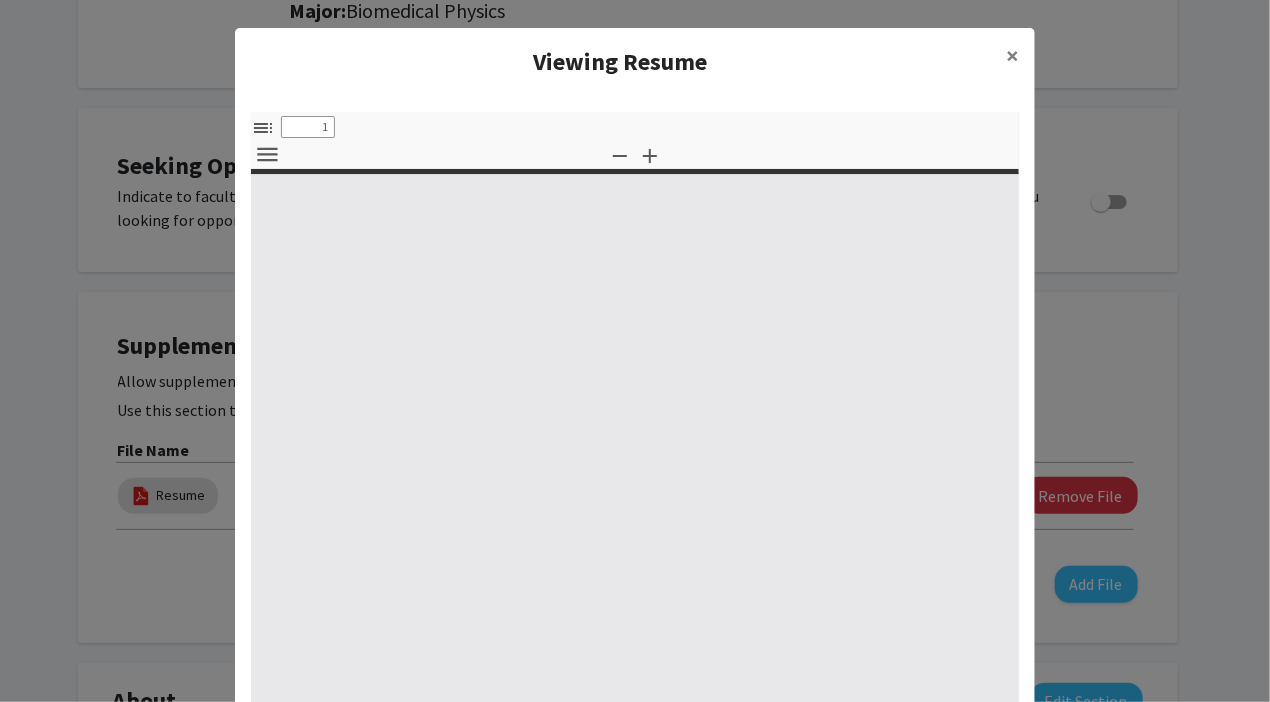 select on "custom" 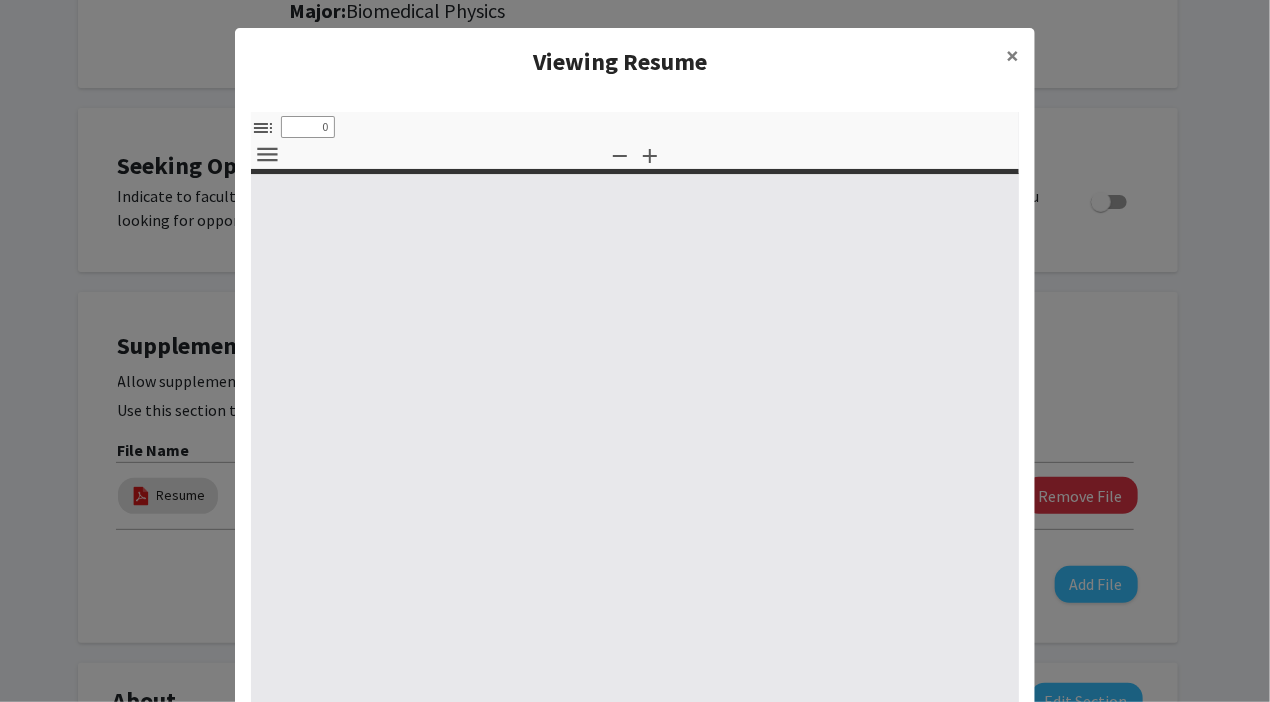select on "custom" 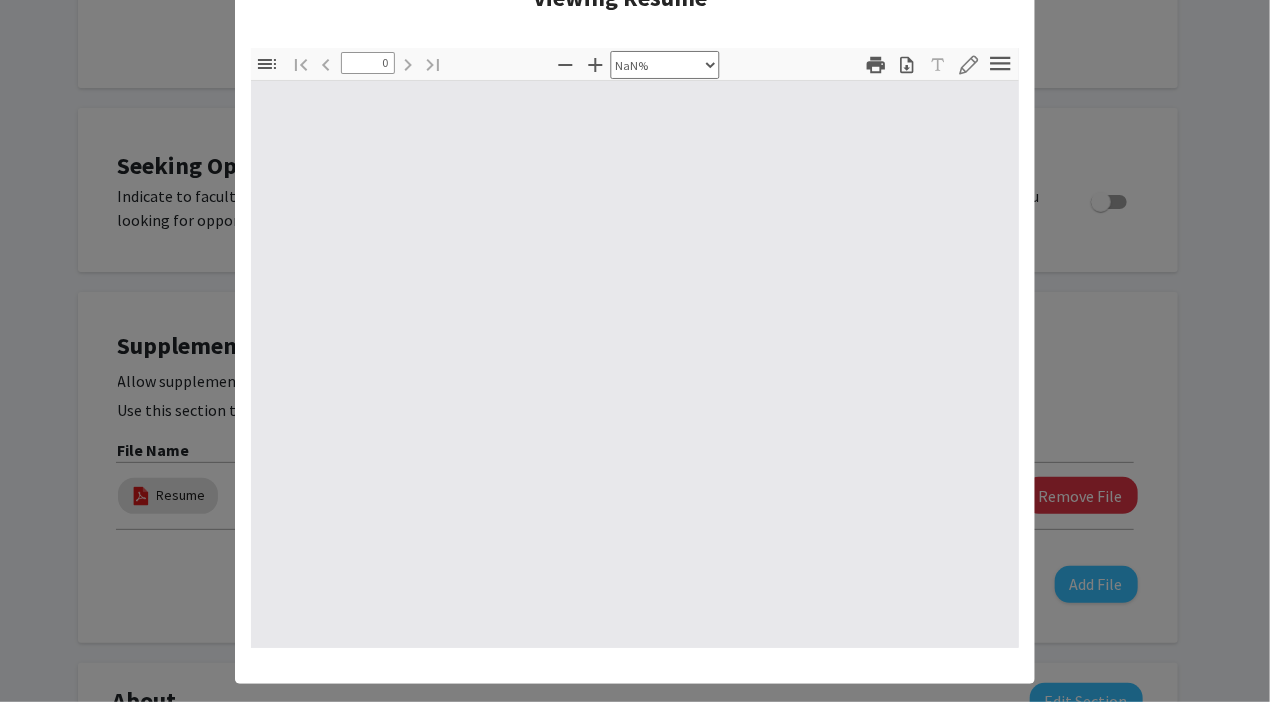 scroll, scrollTop: 94, scrollLeft: 0, axis: vertical 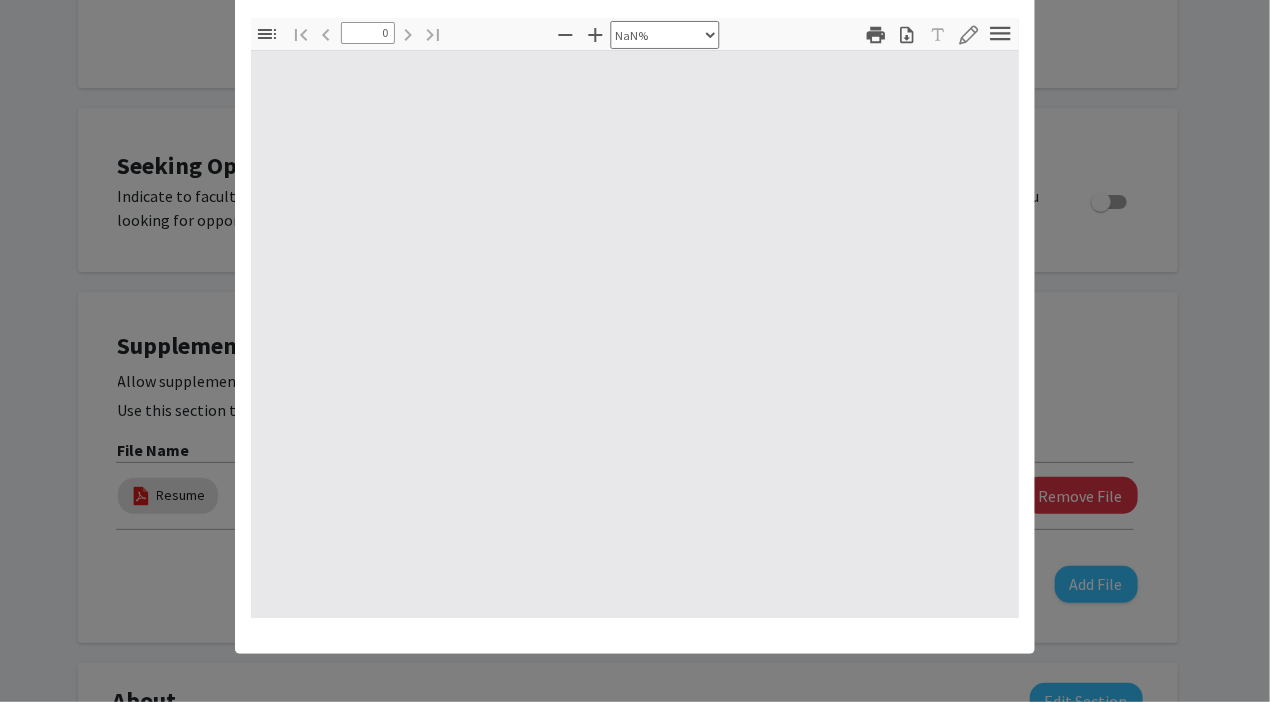 type on "1" 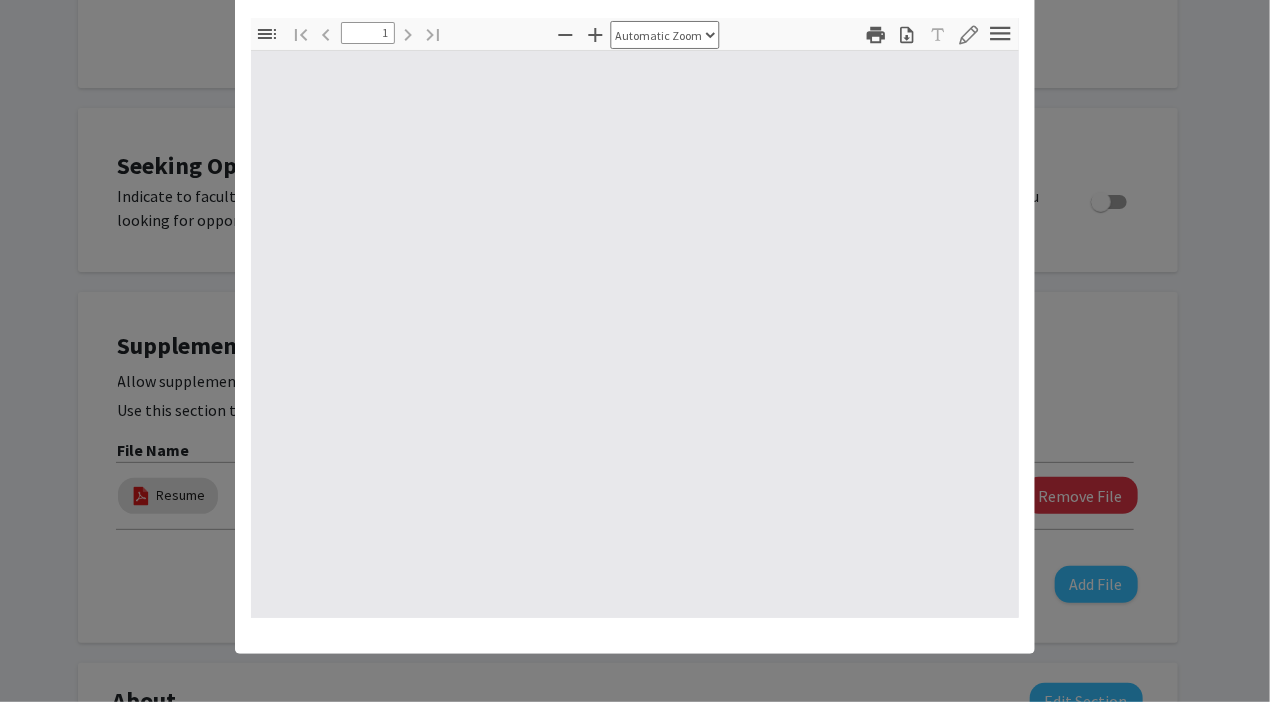 select on "auto" 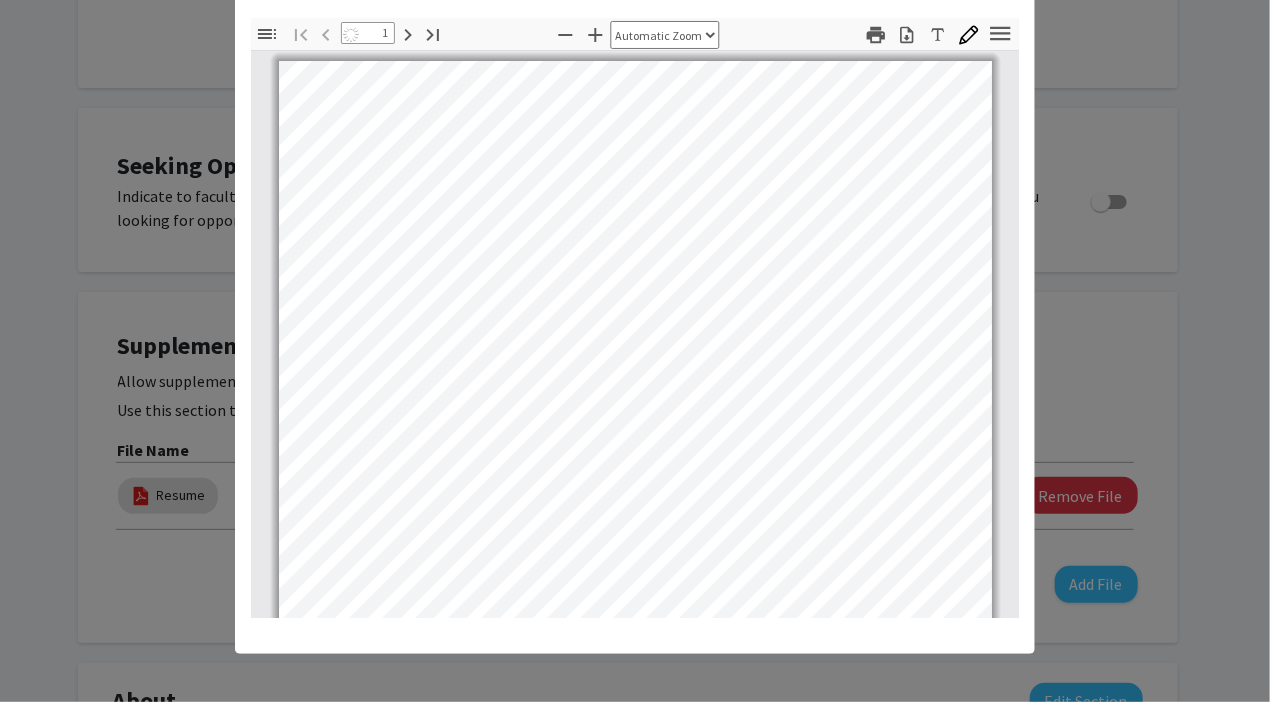 scroll, scrollTop: 0, scrollLeft: 0, axis: both 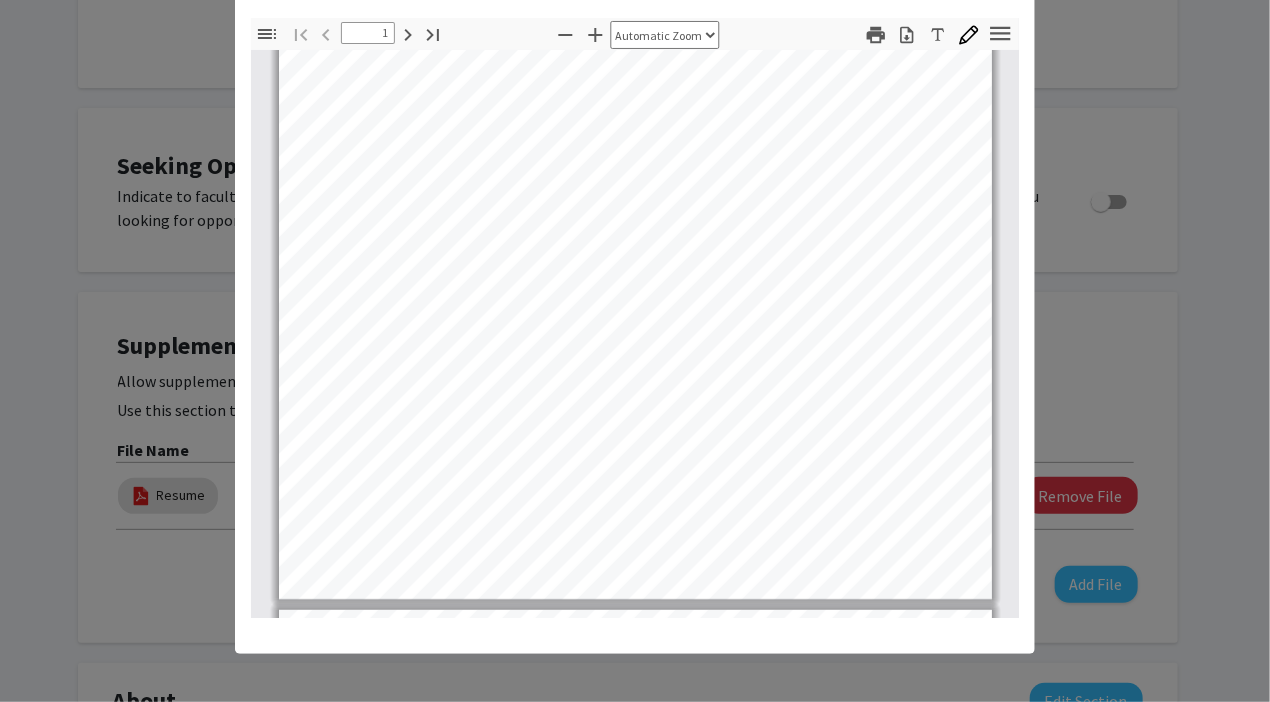 type on "2" 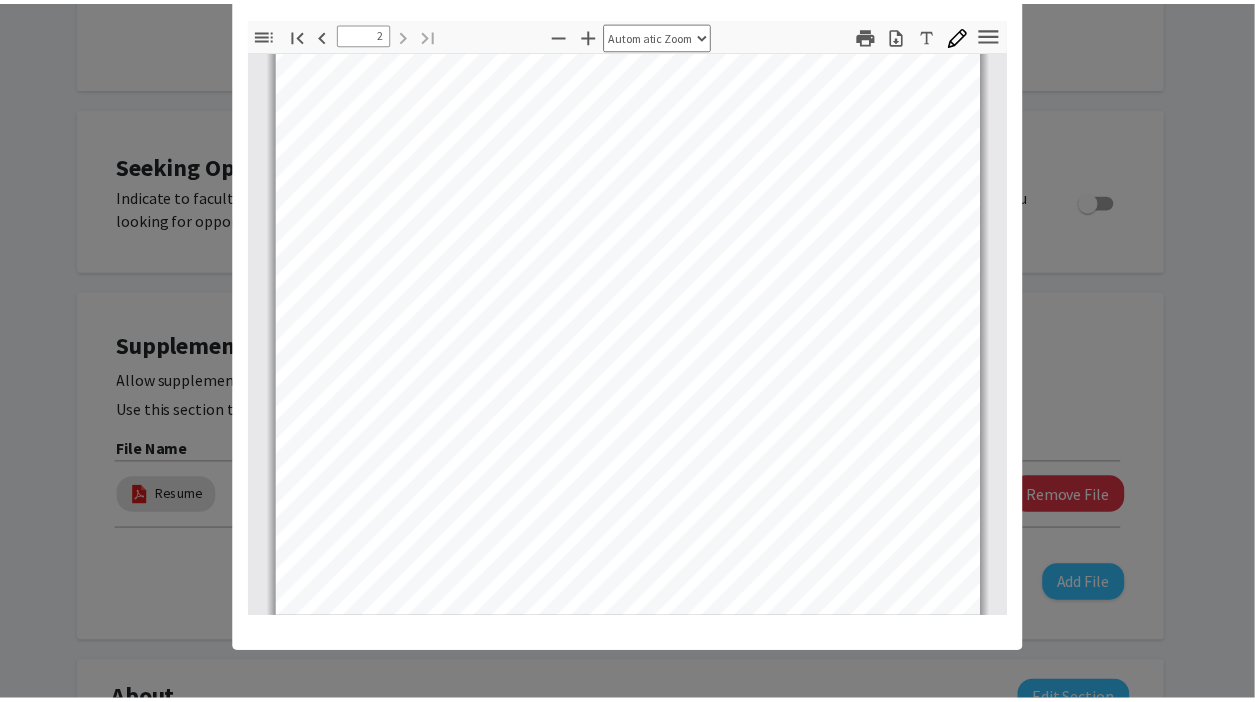 scroll, scrollTop: 1300, scrollLeft: 0, axis: vertical 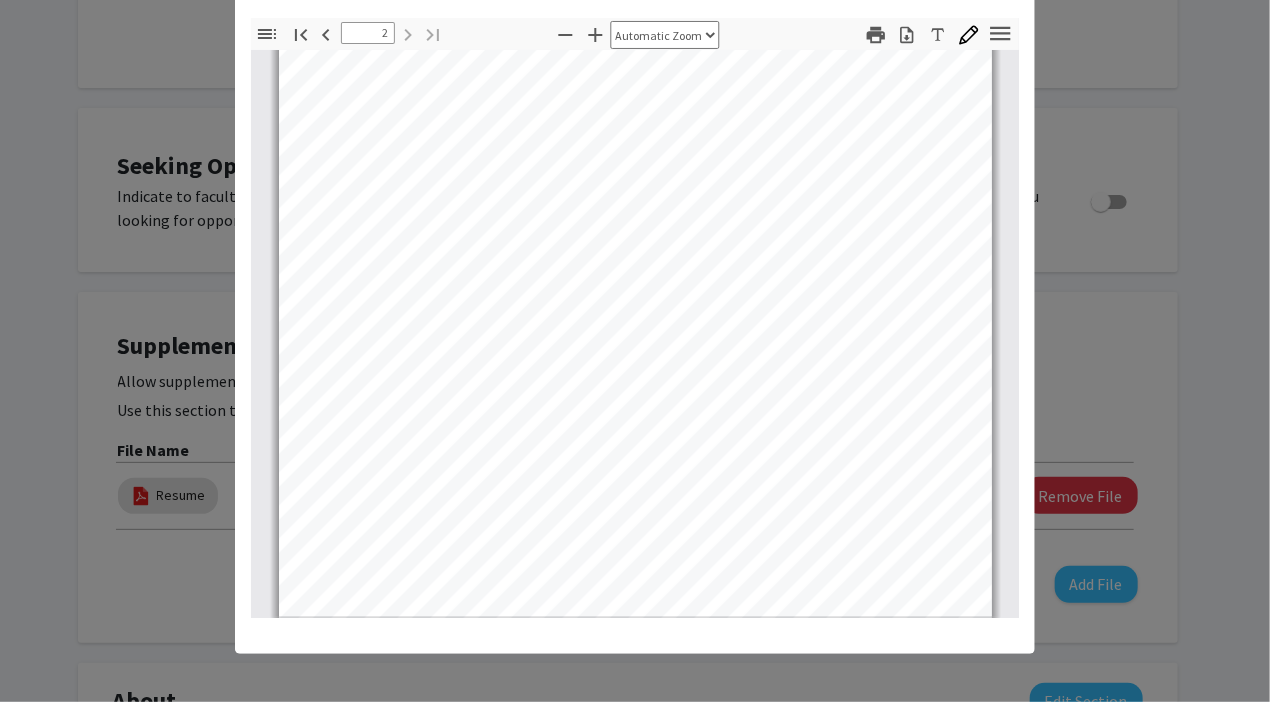 click on "Viewing Resume × Thumbnails Document Outline Attachments Layers Current Outline Item Toggle Sidebar Find Go to First Page Previous 2 of 2 Next Go to Last Page Zoom Out Zoom In Automatic Zoom Actual Size Page Fit Page Width 50% 100% 125% 150% 200% 300% 400% NaN% Hand Tool Text Selection Tool Presentation Mode Open Print Download Text Draw Tools Color #000000 Size Color #000000 Thickness Opacity Presentation Mode Open Print Download Go to First Page Previous Next Go to Last Page Rotate Clockwise Rotate Counterclockwise Text Selection Tool Hand Tool Page Scrolling Vertical Scrolling Horizontal Scrolling Wrapped Scrolling No Spreads Odd Spreads Even Spreads Document Properties… Multiple search terms. Each line is a search term. Previous Next Highlight All Match Case Current page only Pages (e.g. 6-10 or 2,4) Whole Words multiple search terms separated by word boundaries Ignore accents and diacritics Fuzzy search More Information Less Information Close Enter the password to open this PDF file. Cancel OK - - - -" 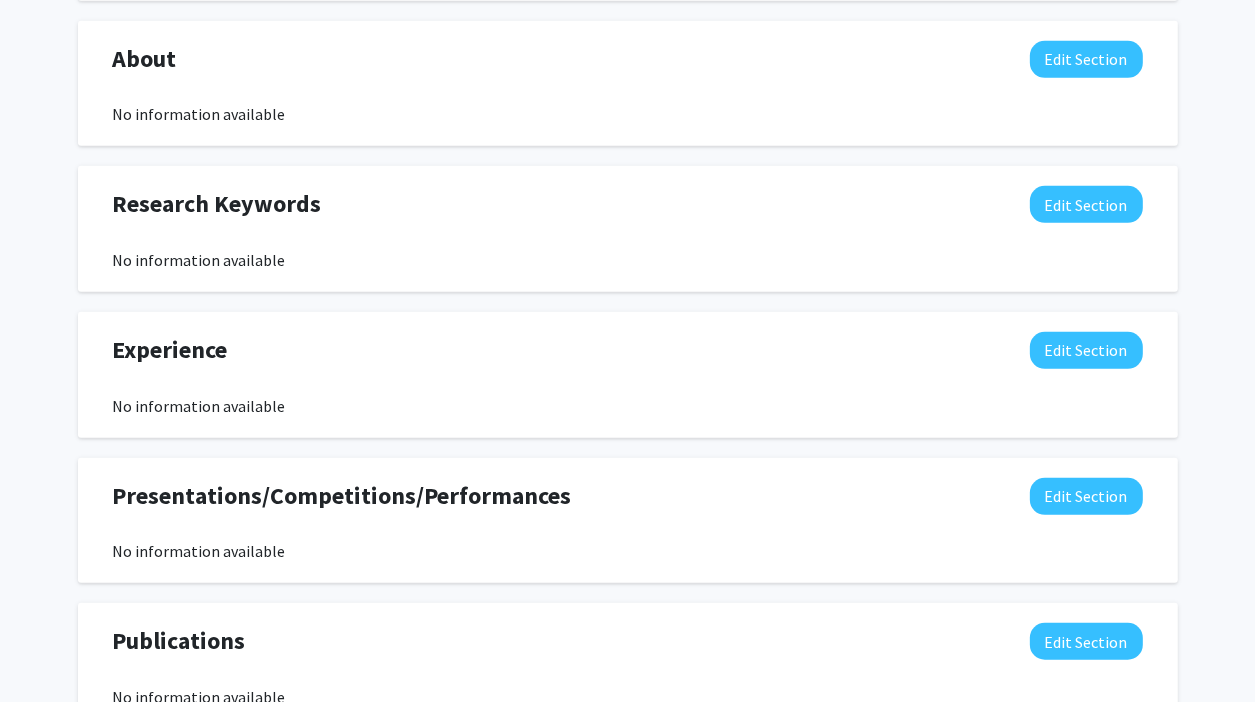 scroll, scrollTop: 1000, scrollLeft: 0, axis: vertical 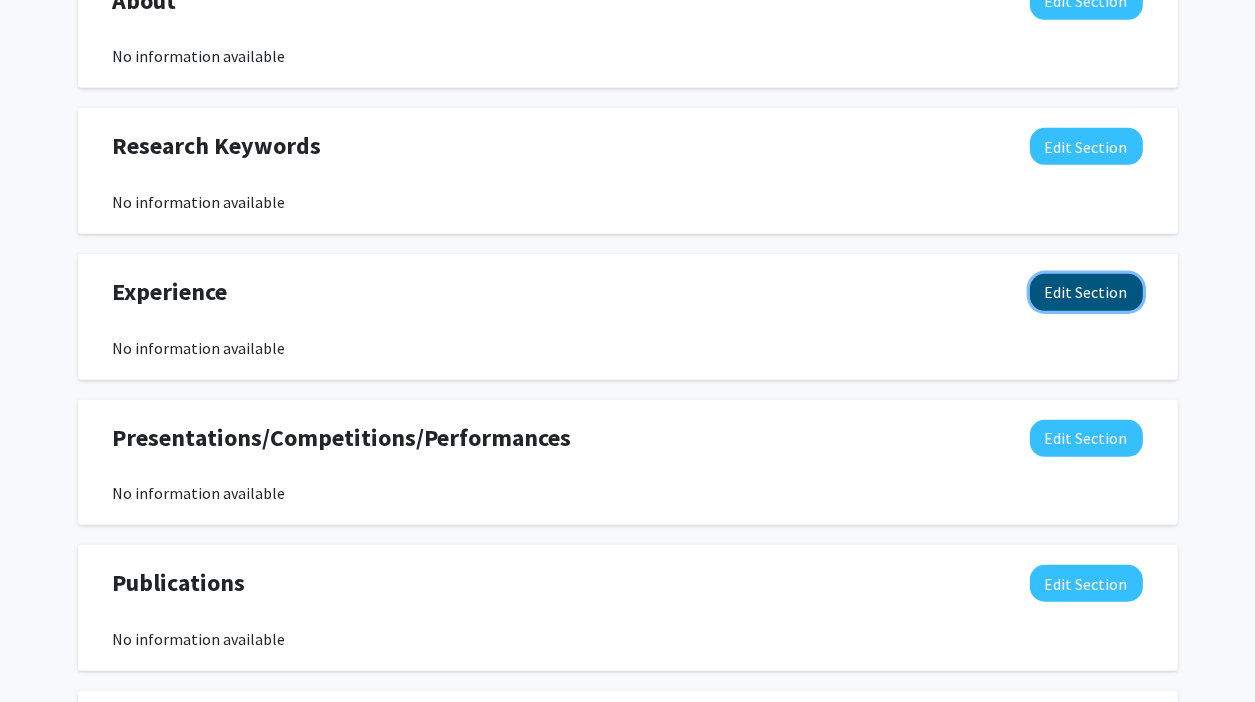 click on "Edit Section" 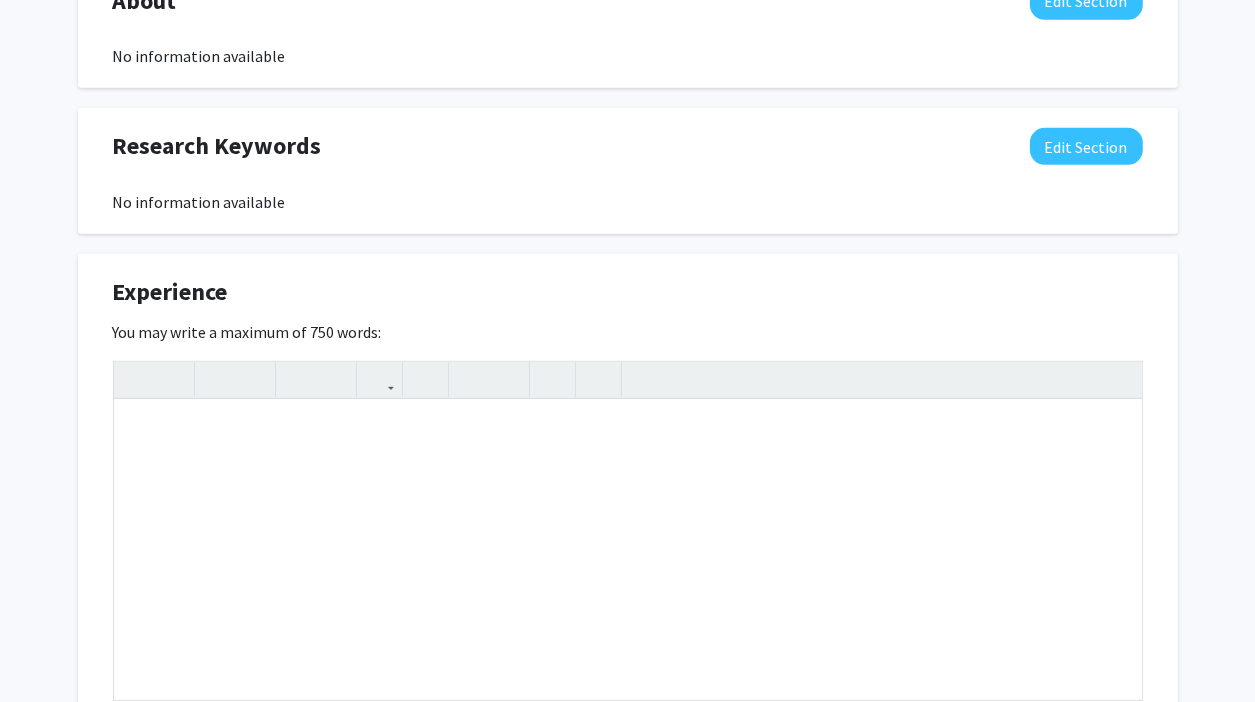 click on "Experience  Edit Section" 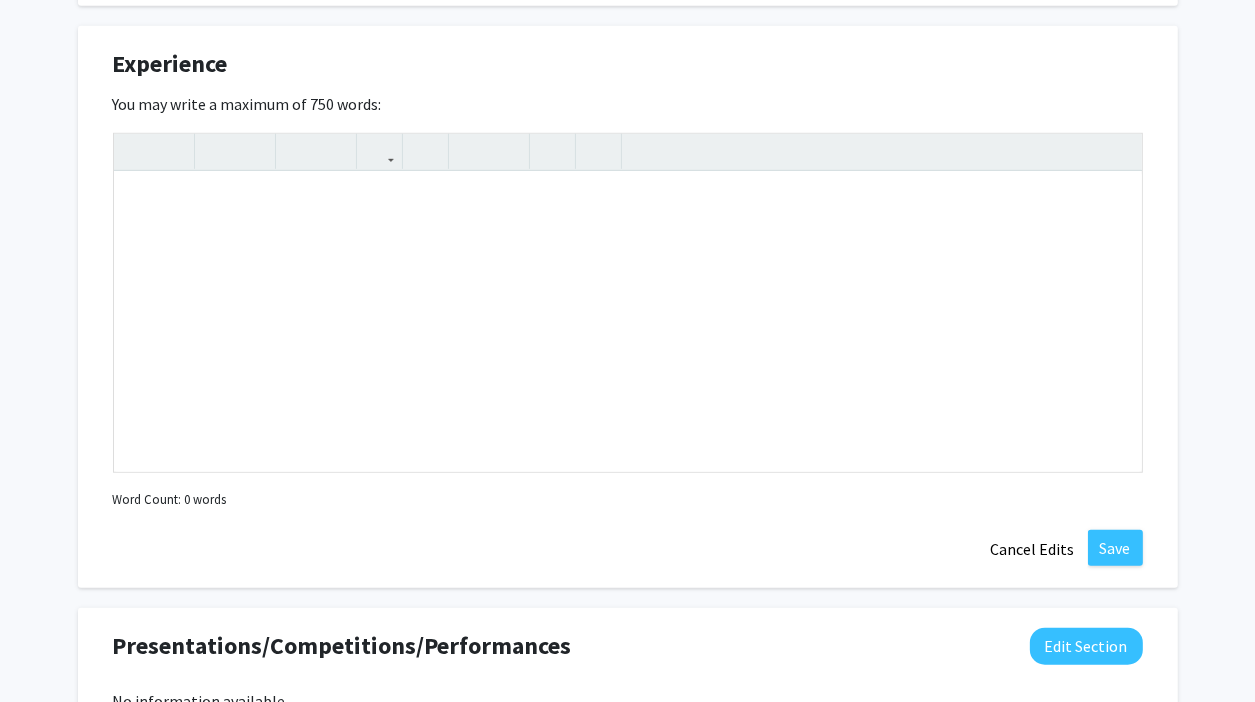scroll, scrollTop: 1500, scrollLeft: 0, axis: vertical 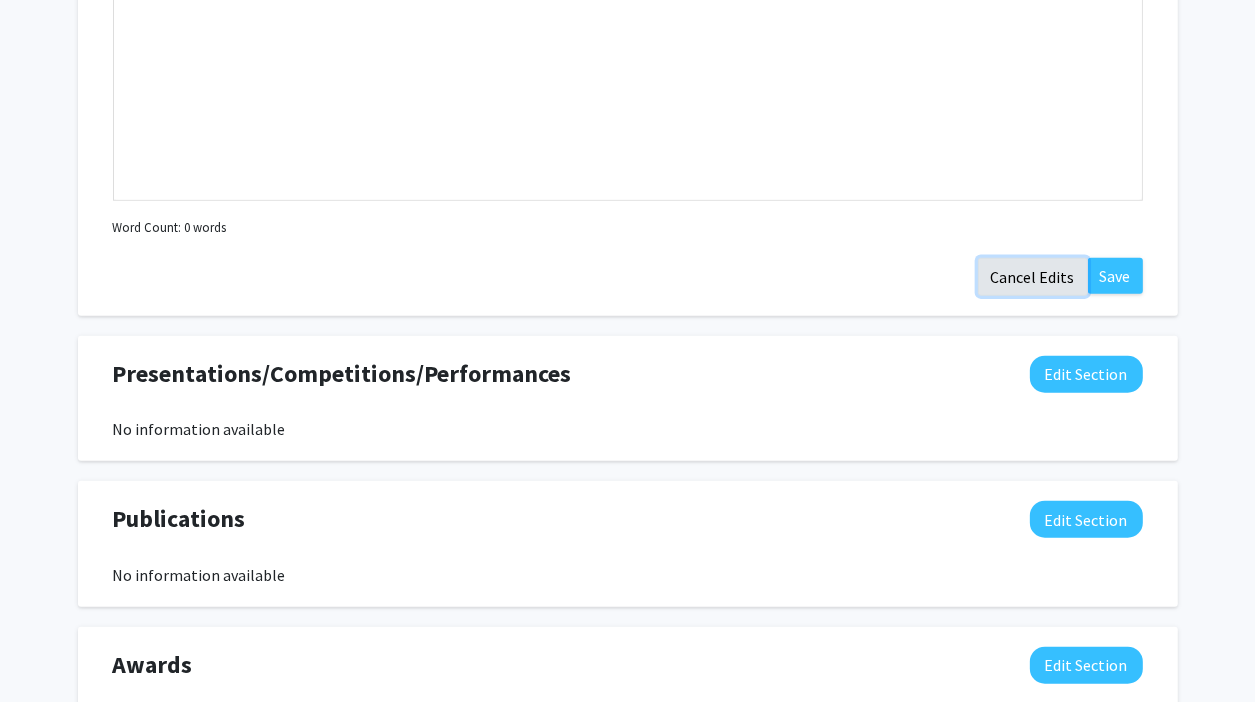 click on "Cancel Edits" 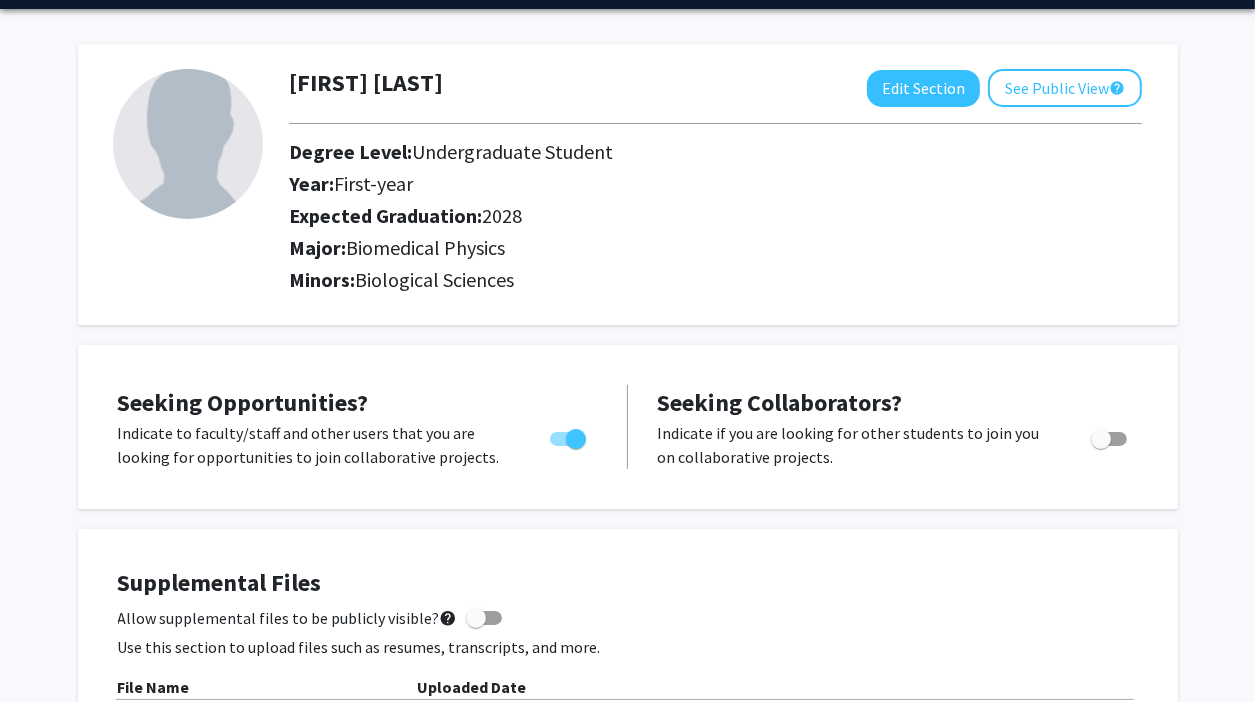 scroll, scrollTop: 0, scrollLeft: 0, axis: both 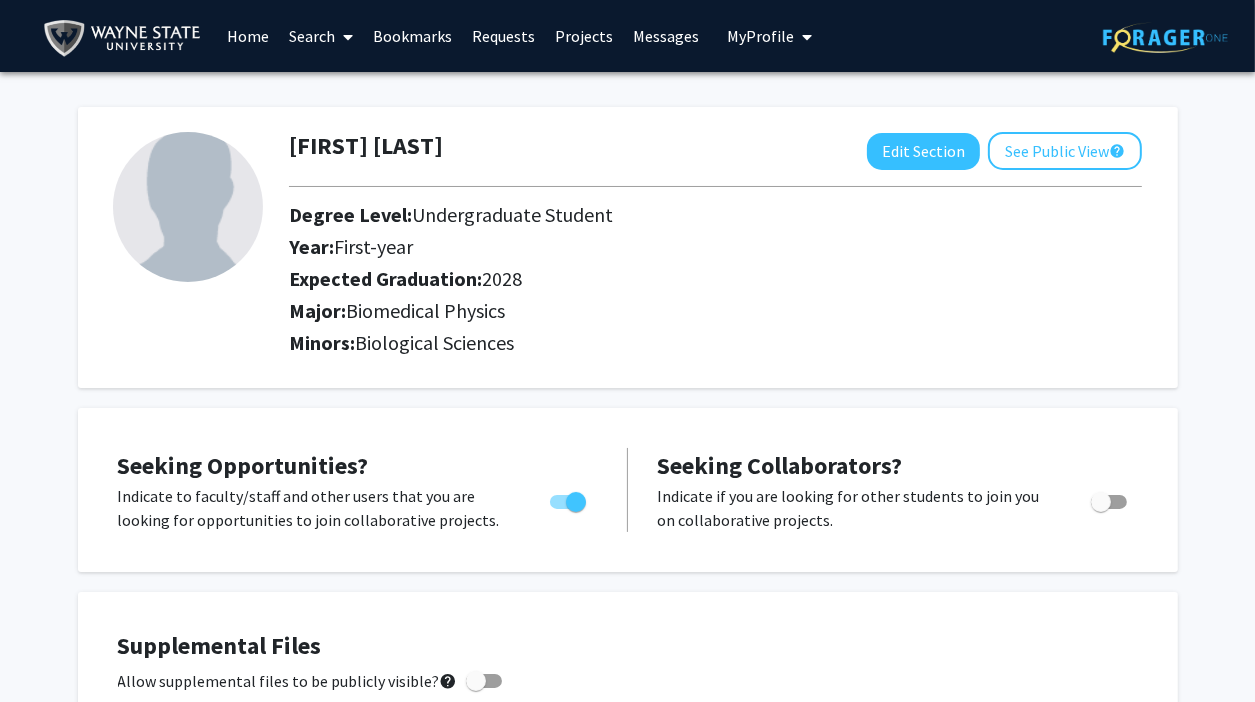 click on "Search" at bounding box center [321, 36] 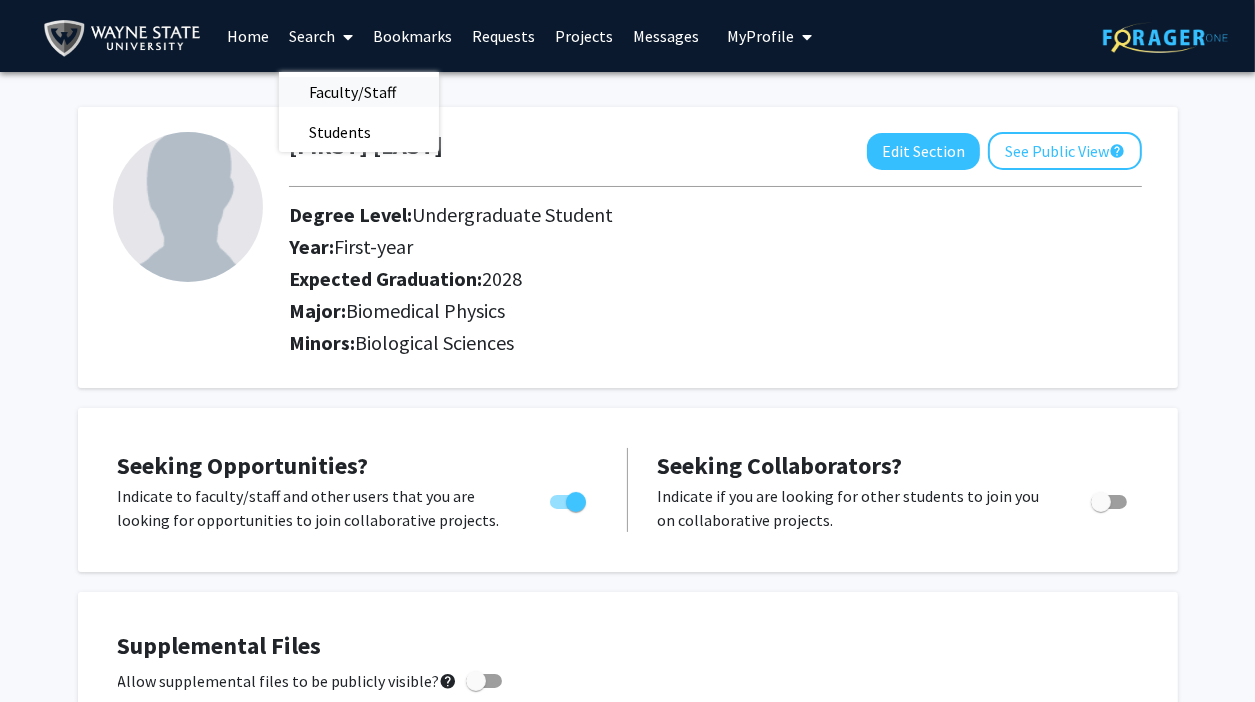 click on "Faculty/Staff" at bounding box center [352, 92] 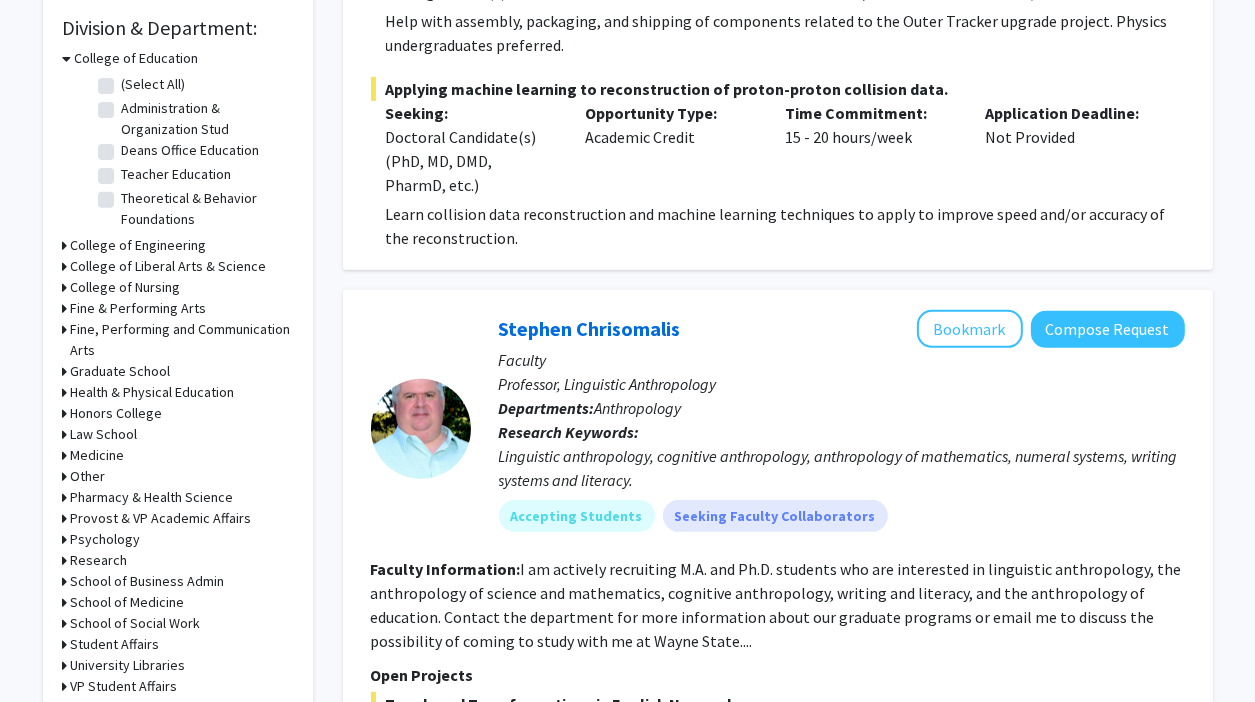 scroll, scrollTop: 700, scrollLeft: 0, axis: vertical 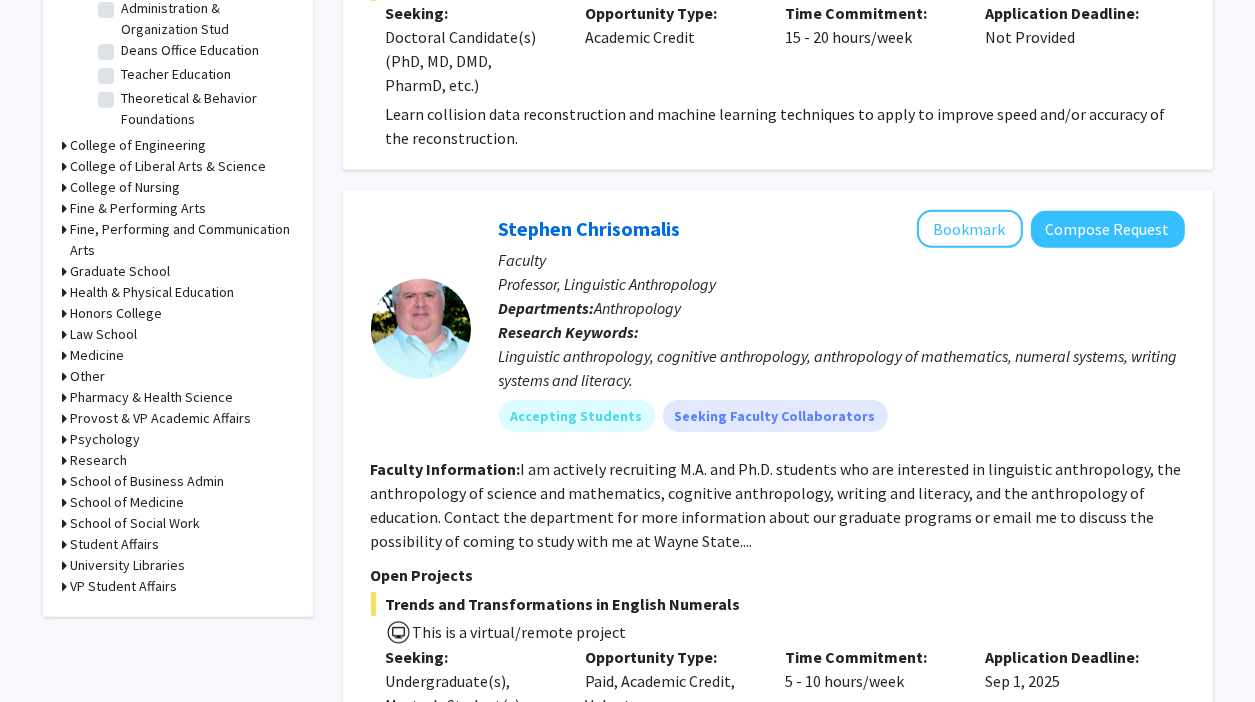 click on "School of Medicine" at bounding box center [128, 502] 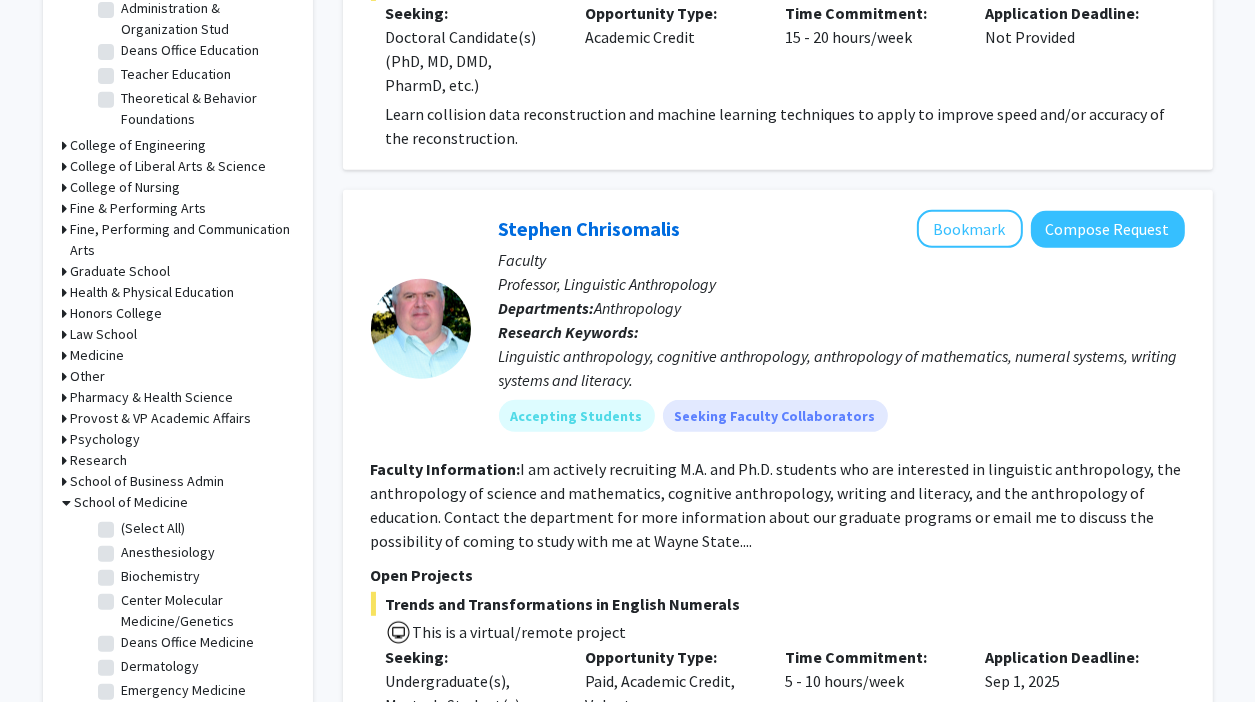 scroll, scrollTop: 100, scrollLeft: 0, axis: vertical 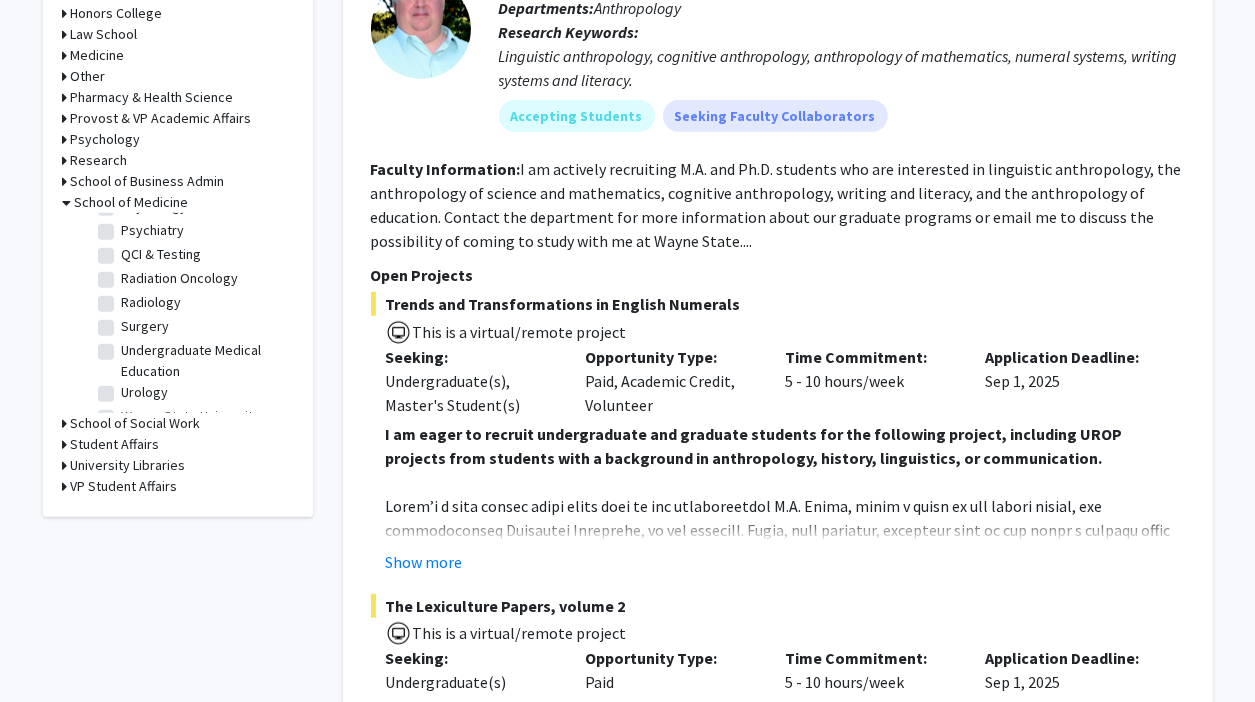 click on "Undergraduate Medical Education" 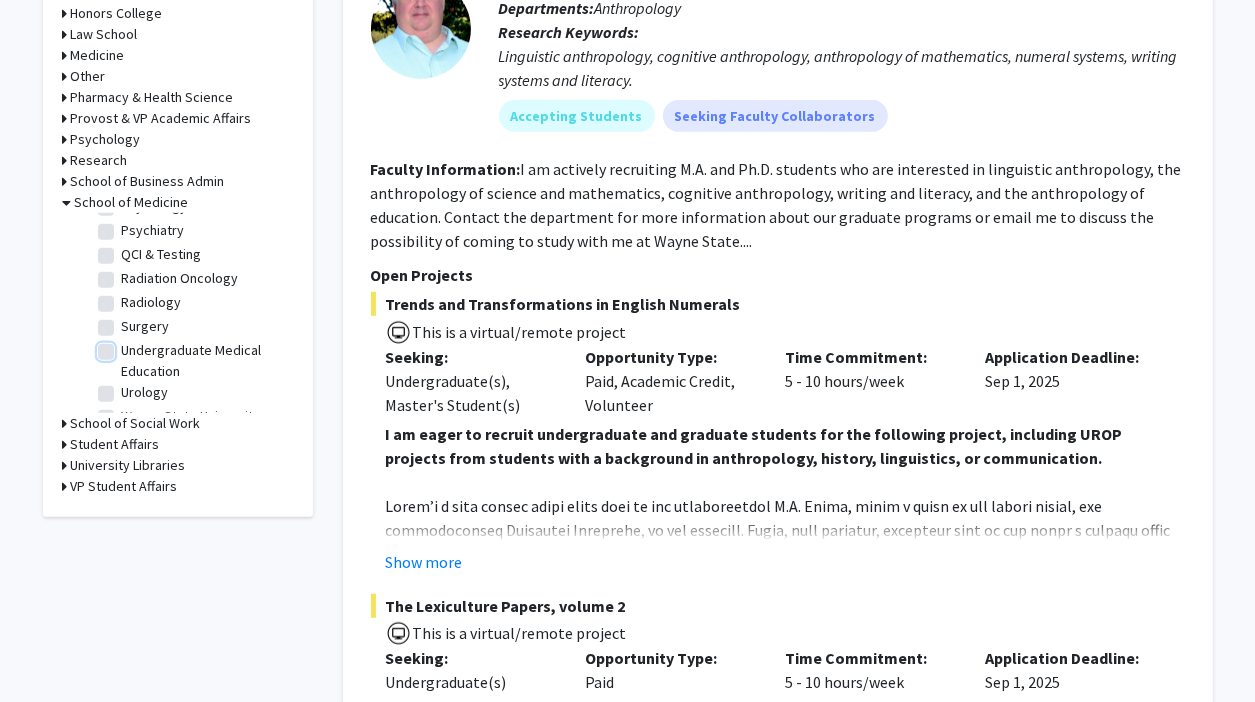 click on "Undergraduate Medical Education" at bounding box center [128, 346] 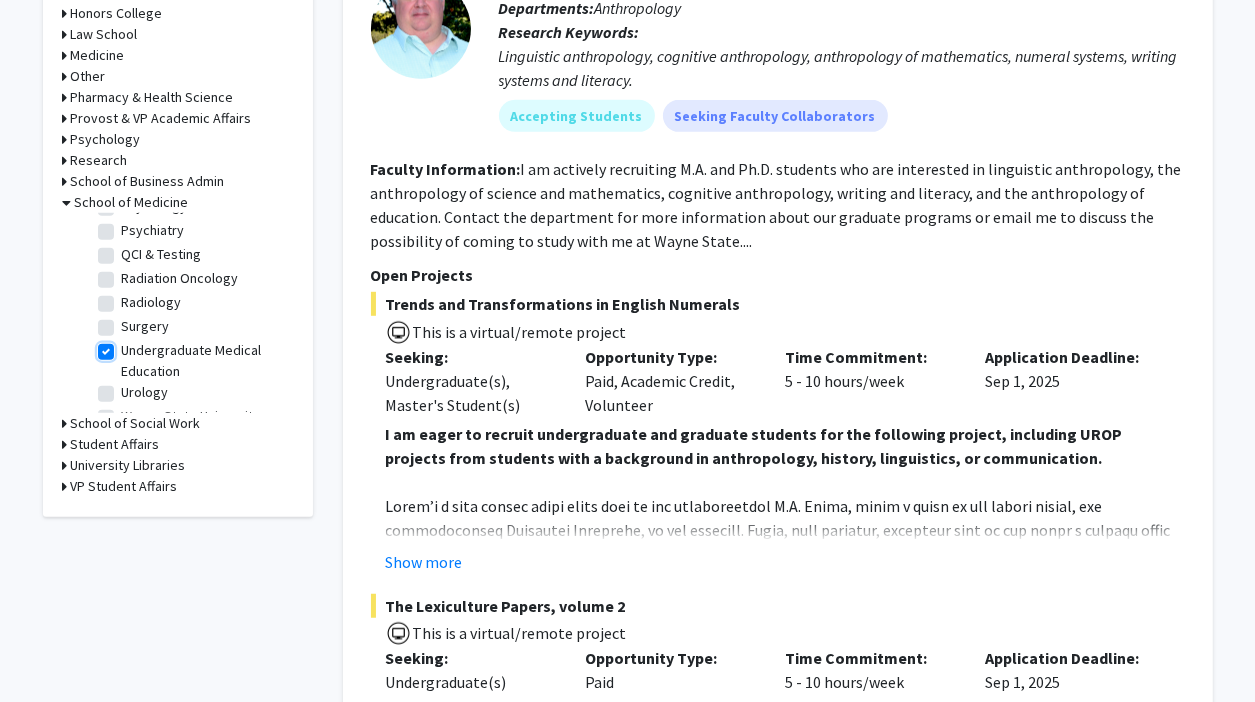 checkbox on "true" 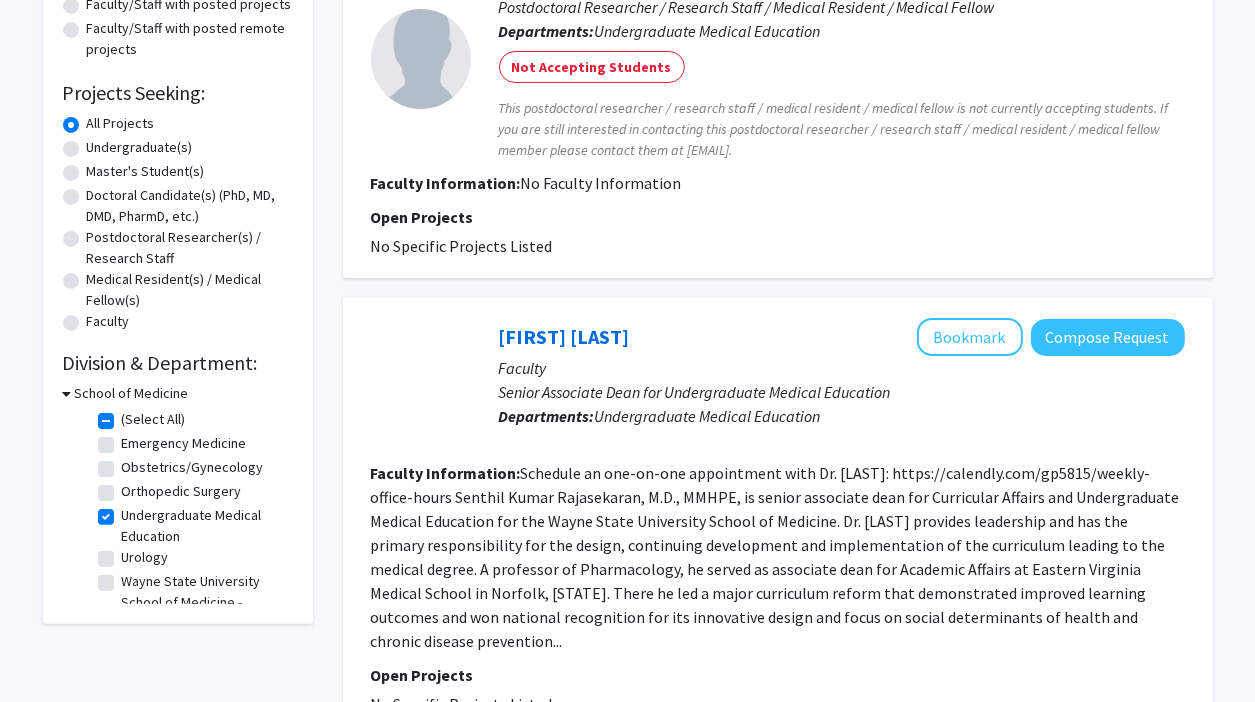 scroll, scrollTop: 300, scrollLeft: 0, axis: vertical 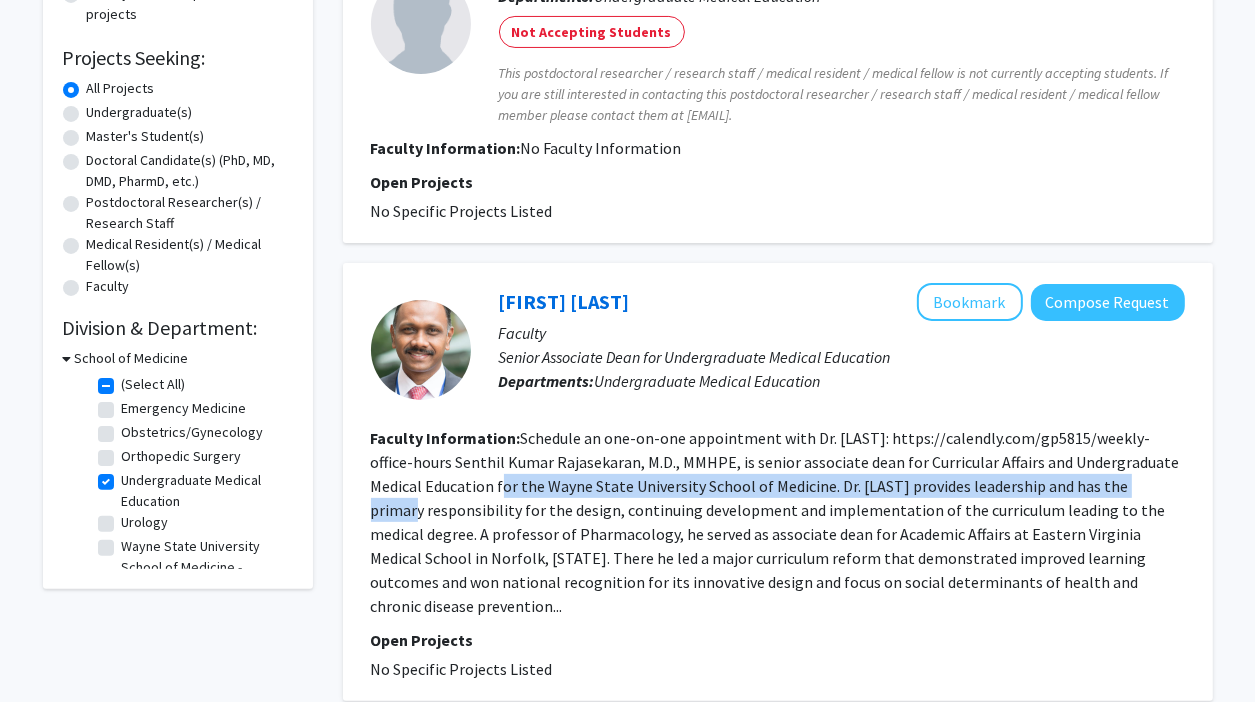 drag, startPoint x: 450, startPoint y: 483, endPoint x: 1137, endPoint y: 481, distance: 687.0029 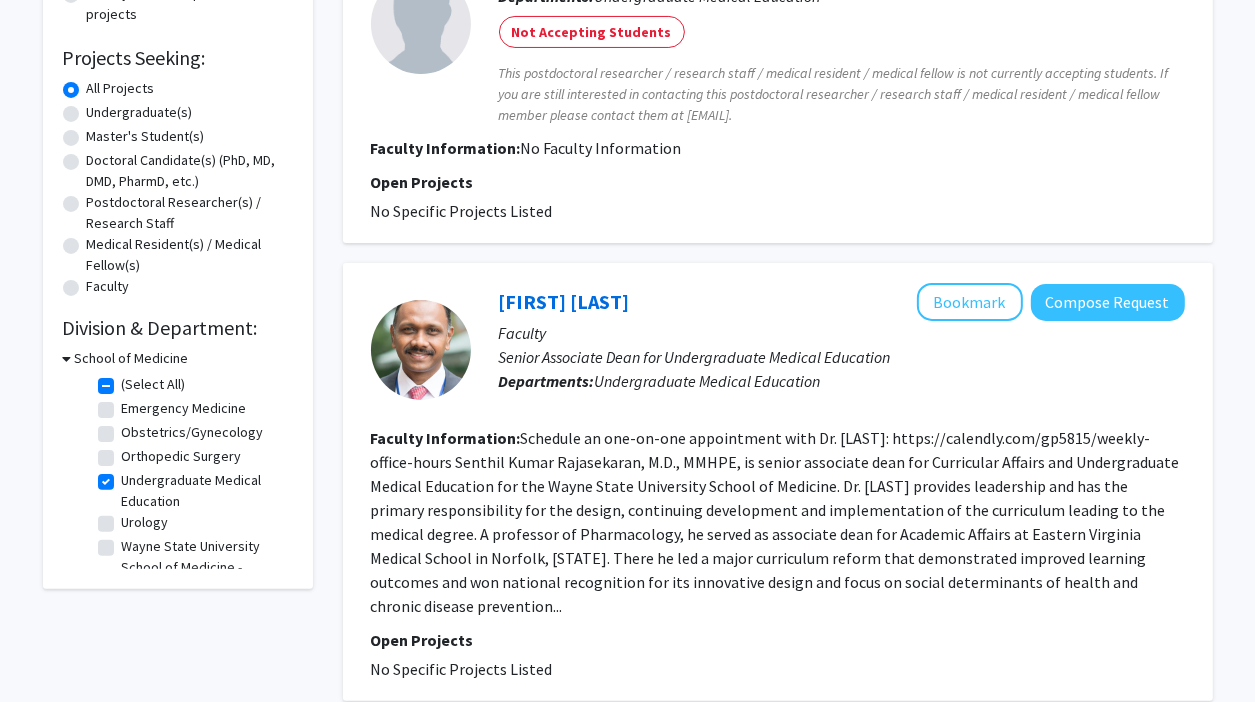 drag, startPoint x: 1137, startPoint y: 481, endPoint x: 1088, endPoint y: 478, distance: 49.09175 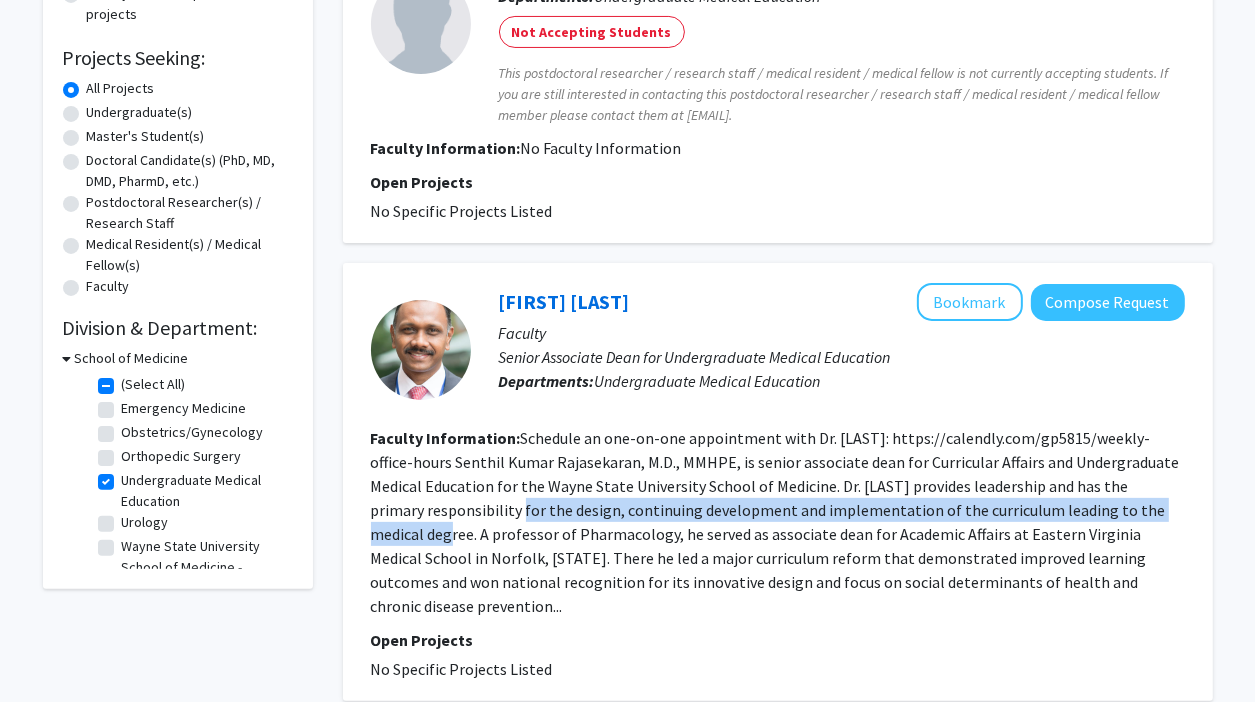 drag, startPoint x: 528, startPoint y: 509, endPoint x: 1122, endPoint y: 504, distance: 594.02106 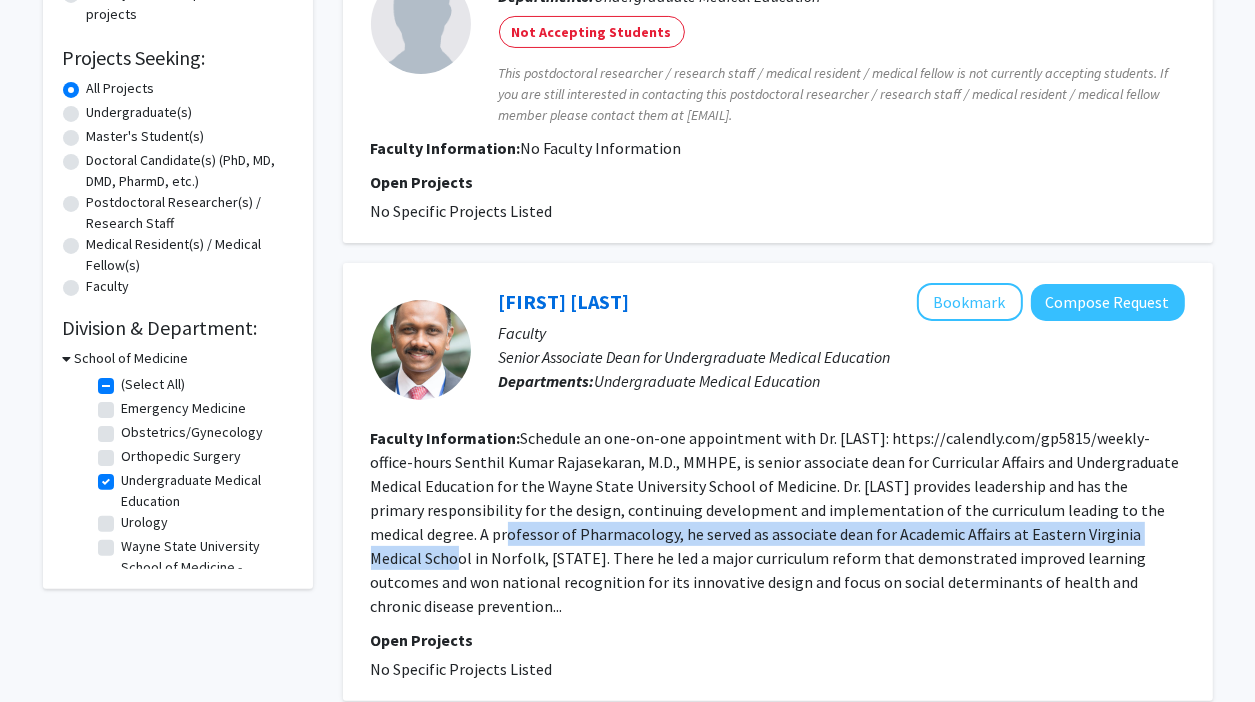 drag, startPoint x: 418, startPoint y: 539, endPoint x: 1107, endPoint y: 543, distance: 689.0116 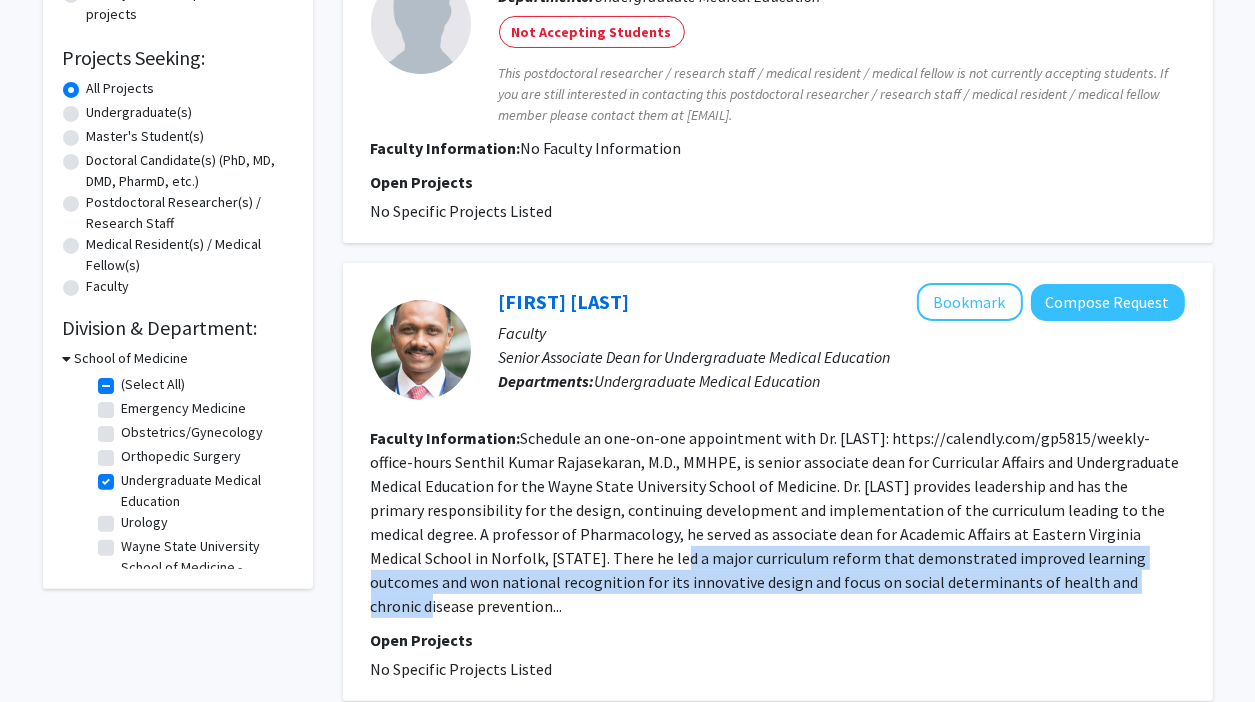 drag, startPoint x: 528, startPoint y: 557, endPoint x: 980, endPoint y: 578, distance: 452.48758 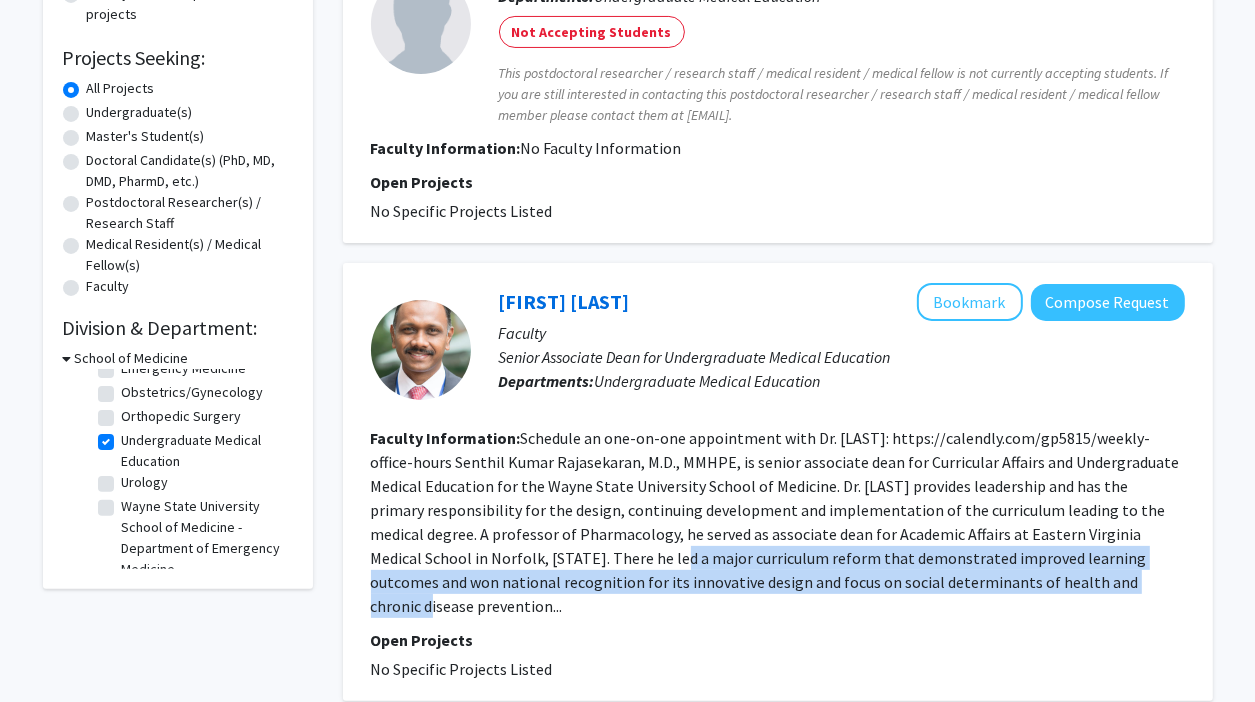 scroll, scrollTop: 56, scrollLeft: 0, axis: vertical 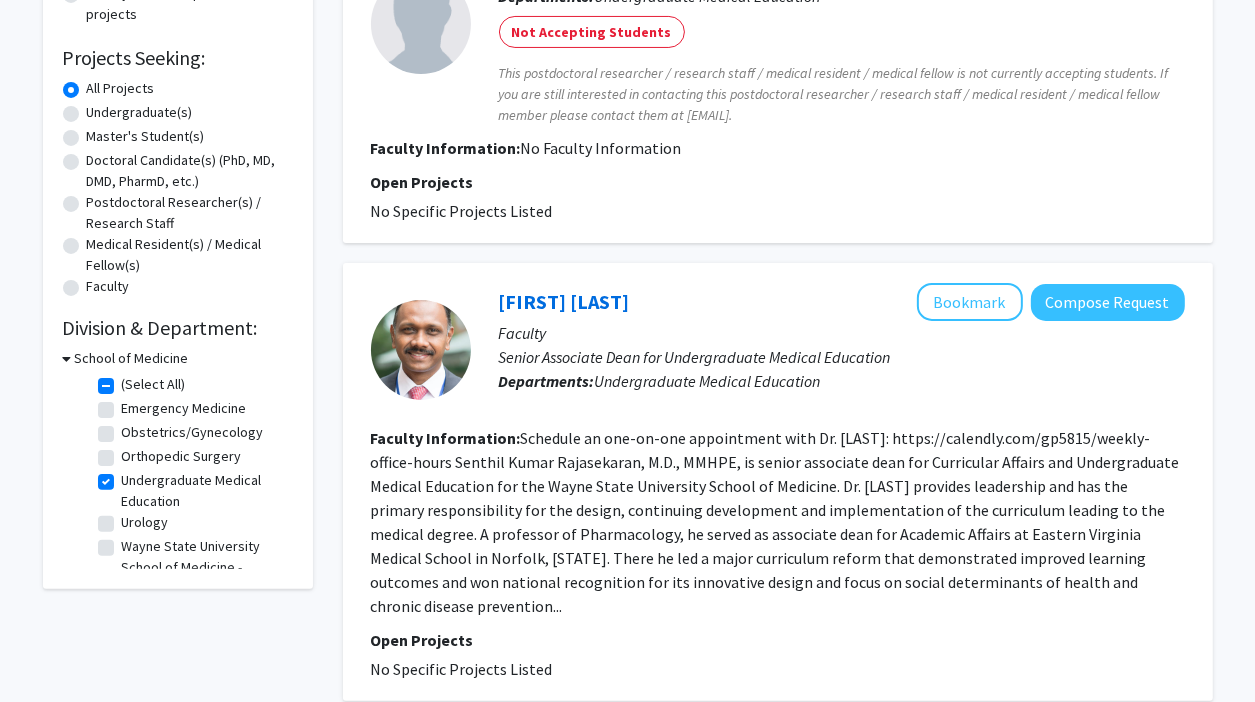 click on "(Select All)" 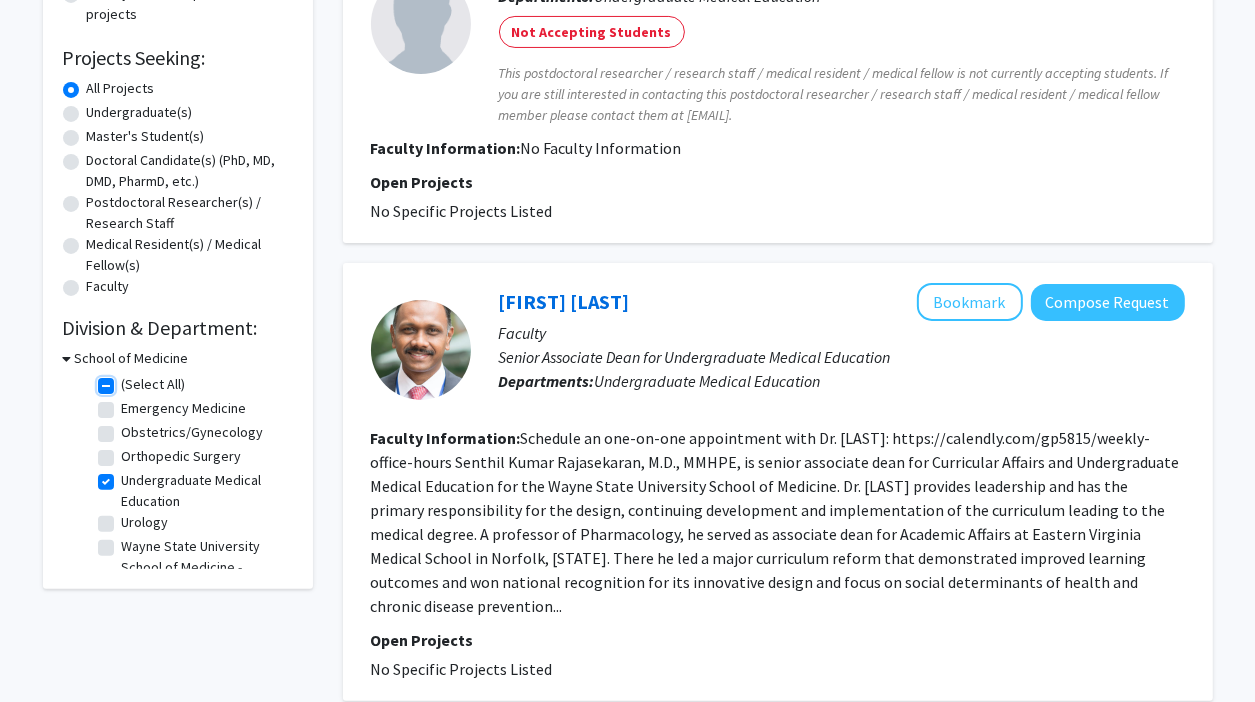 click on "(Select All)" at bounding box center (128, 380) 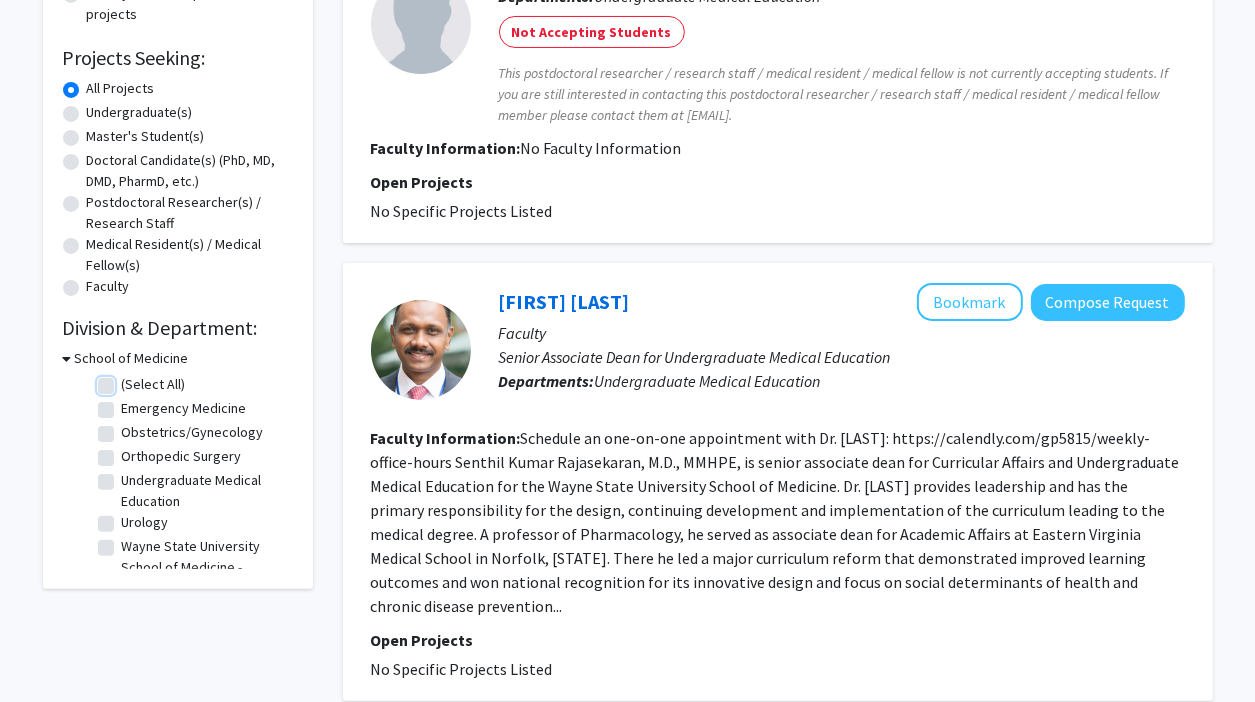 checkbox on "false" 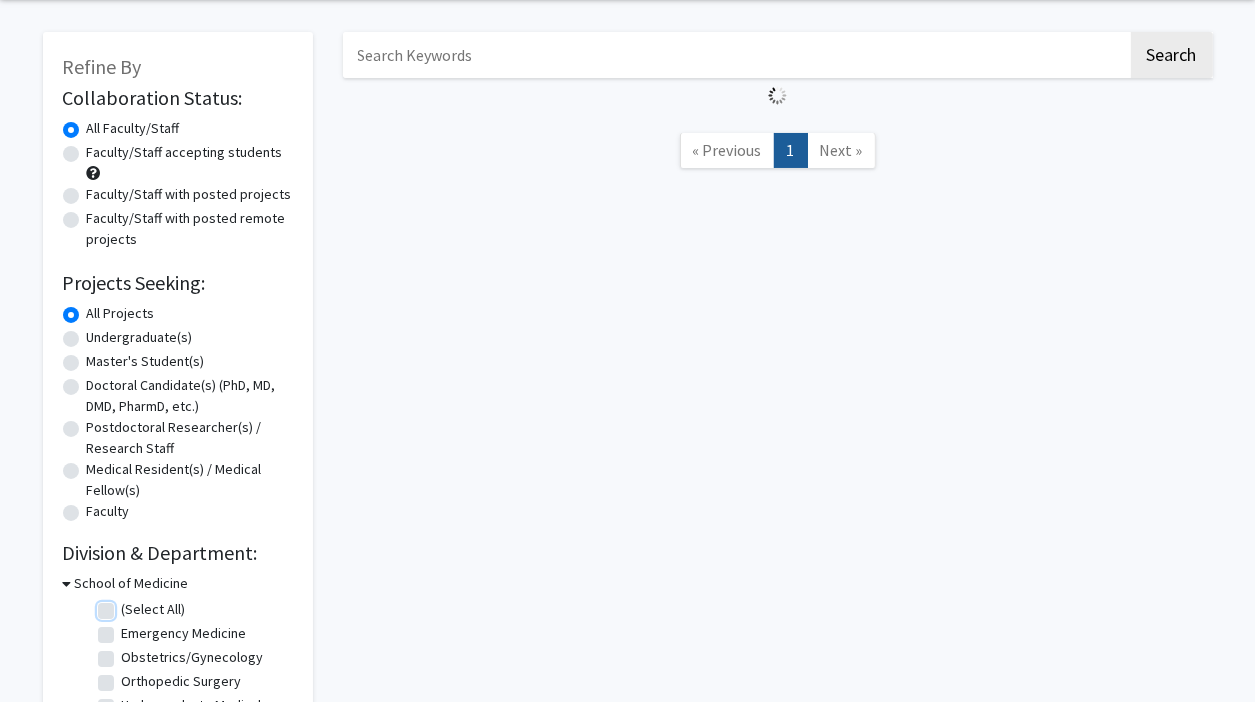 scroll, scrollTop: 200, scrollLeft: 0, axis: vertical 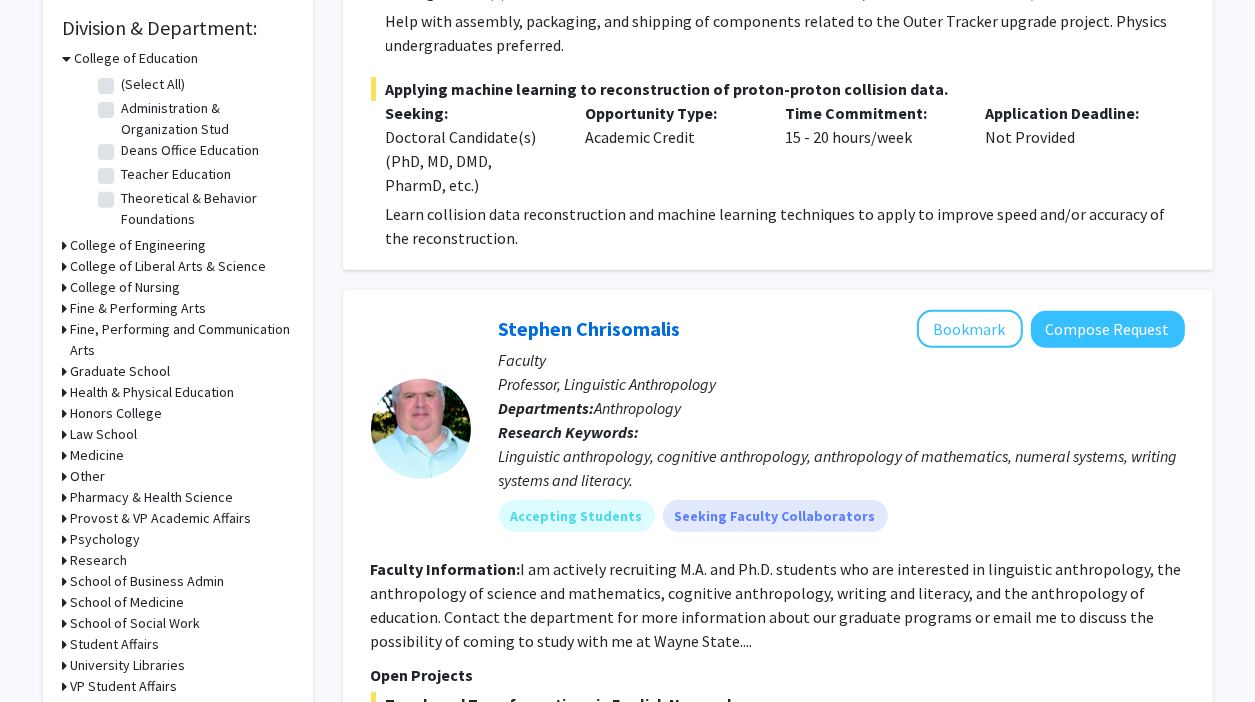 click on "Health & Physical Education" at bounding box center (153, 392) 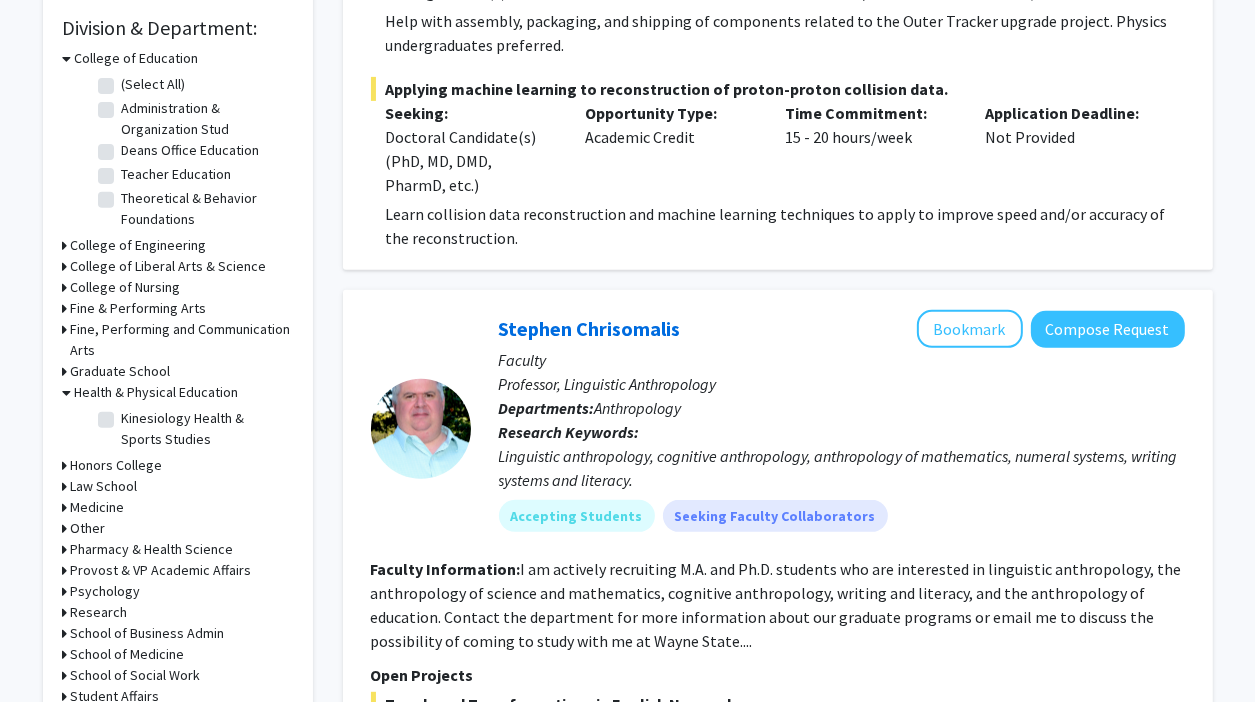 click on "Health & Physical Education" at bounding box center [157, 392] 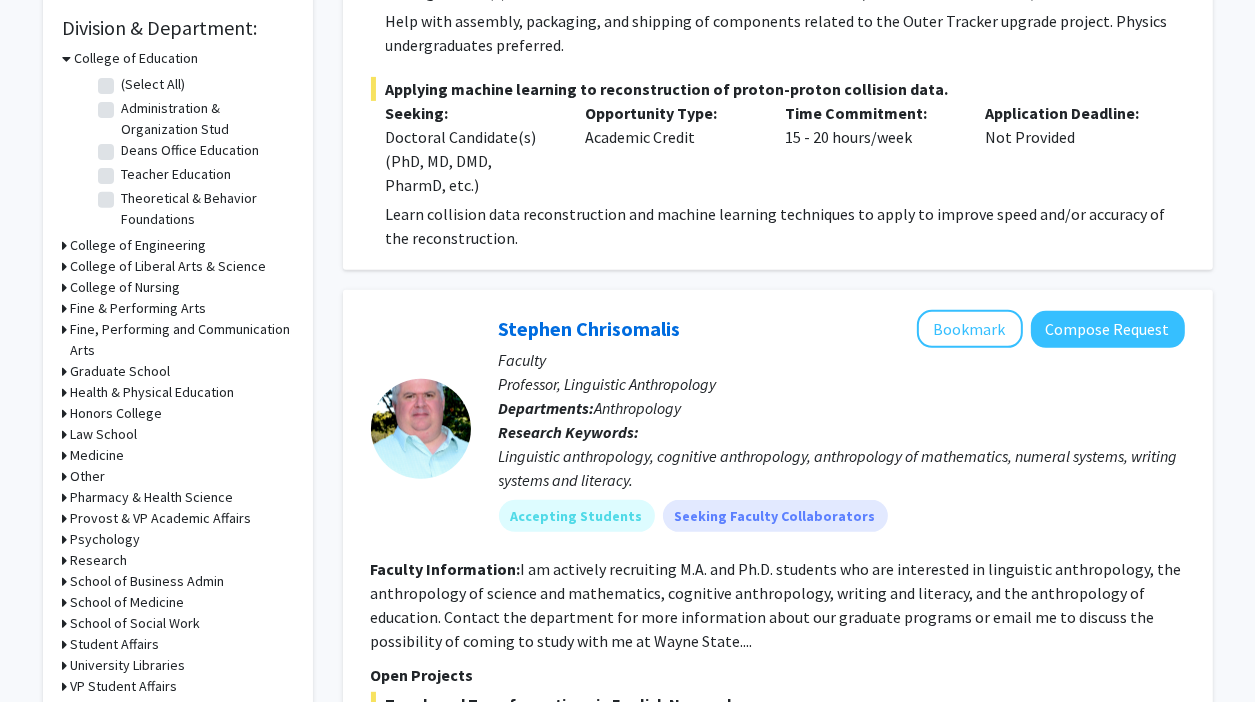 click on "Honors College" at bounding box center [117, 413] 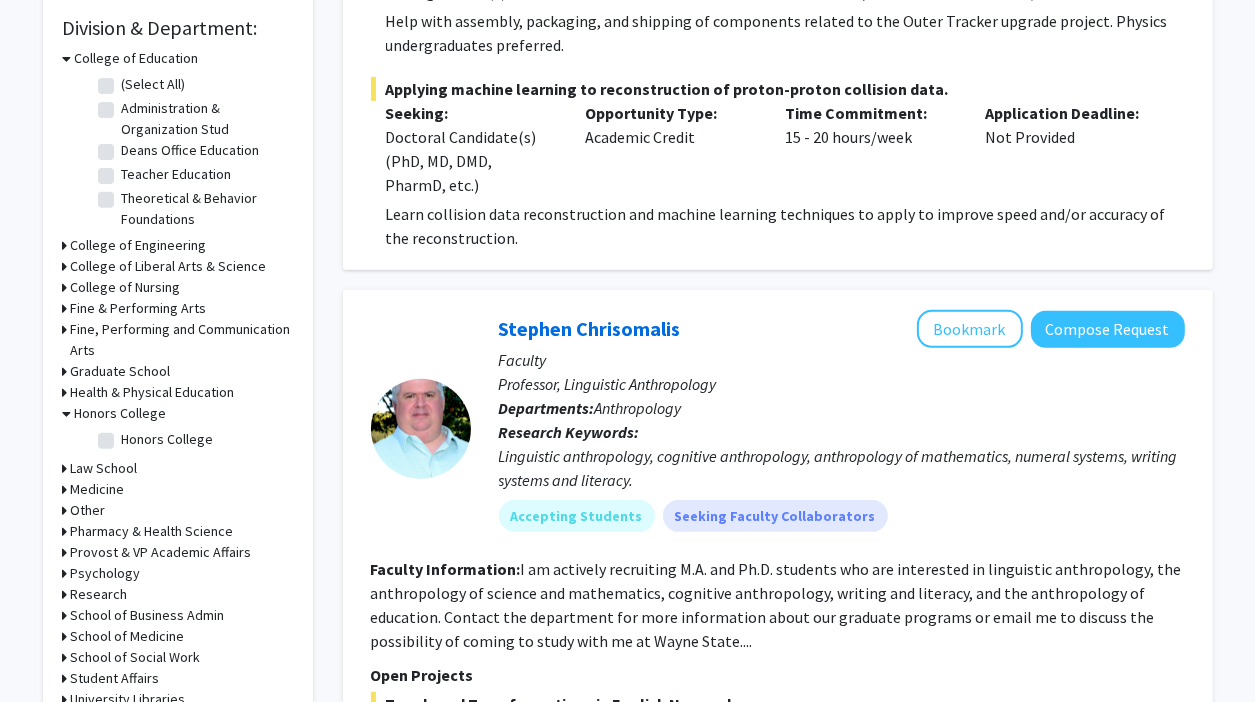 click on "Honors College" at bounding box center (121, 413) 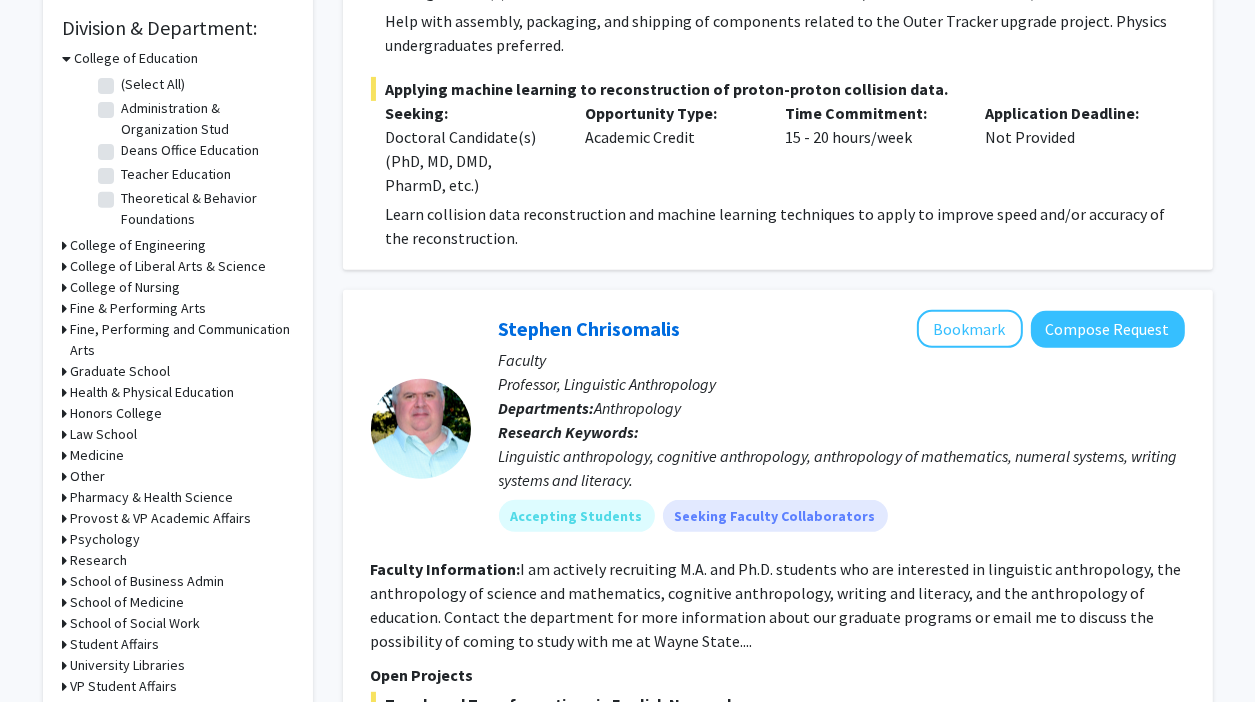 click on "Medicine" at bounding box center (98, 455) 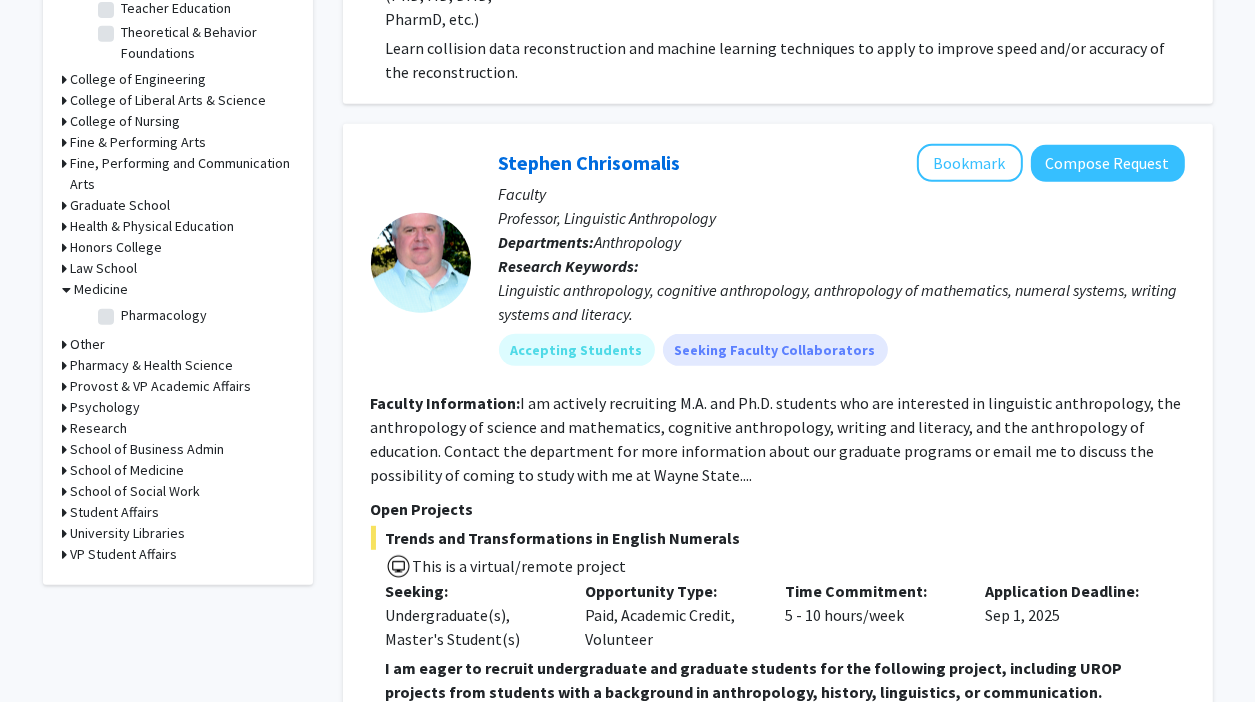 scroll, scrollTop: 800, scrollLeft: 0, axis: vertical 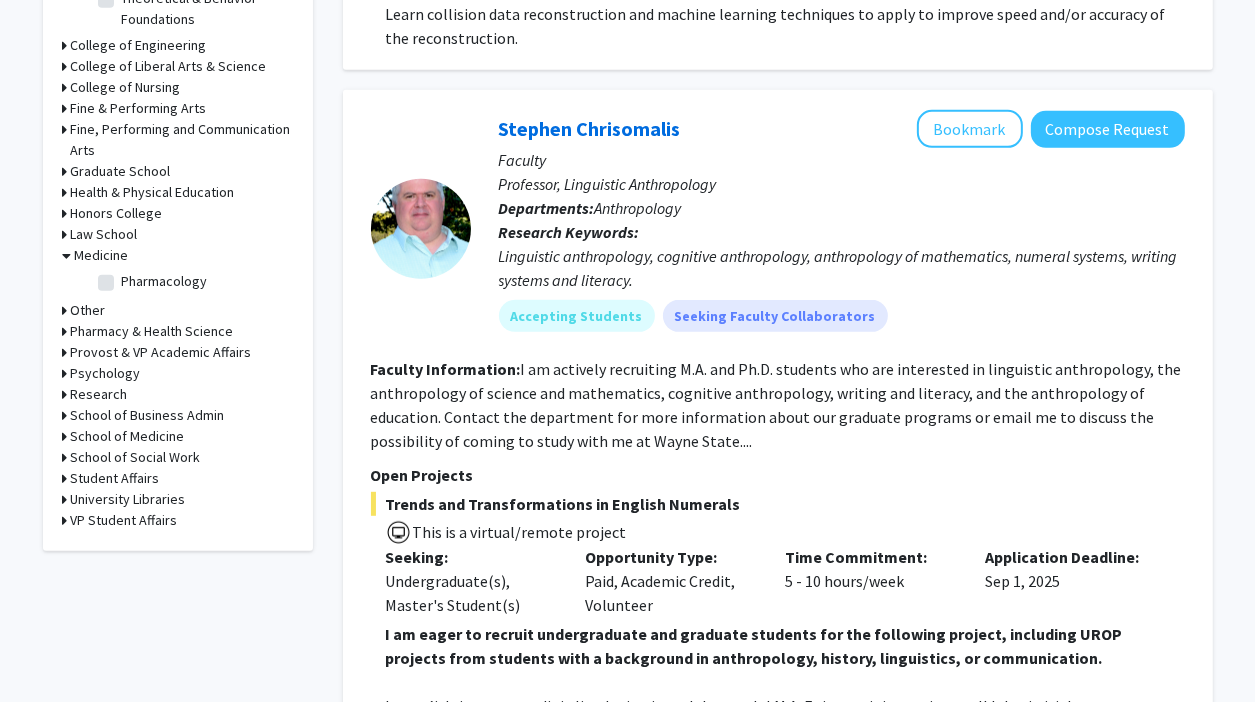 click on "Pharmacy & Health Science" at bounding box center [152, 331] 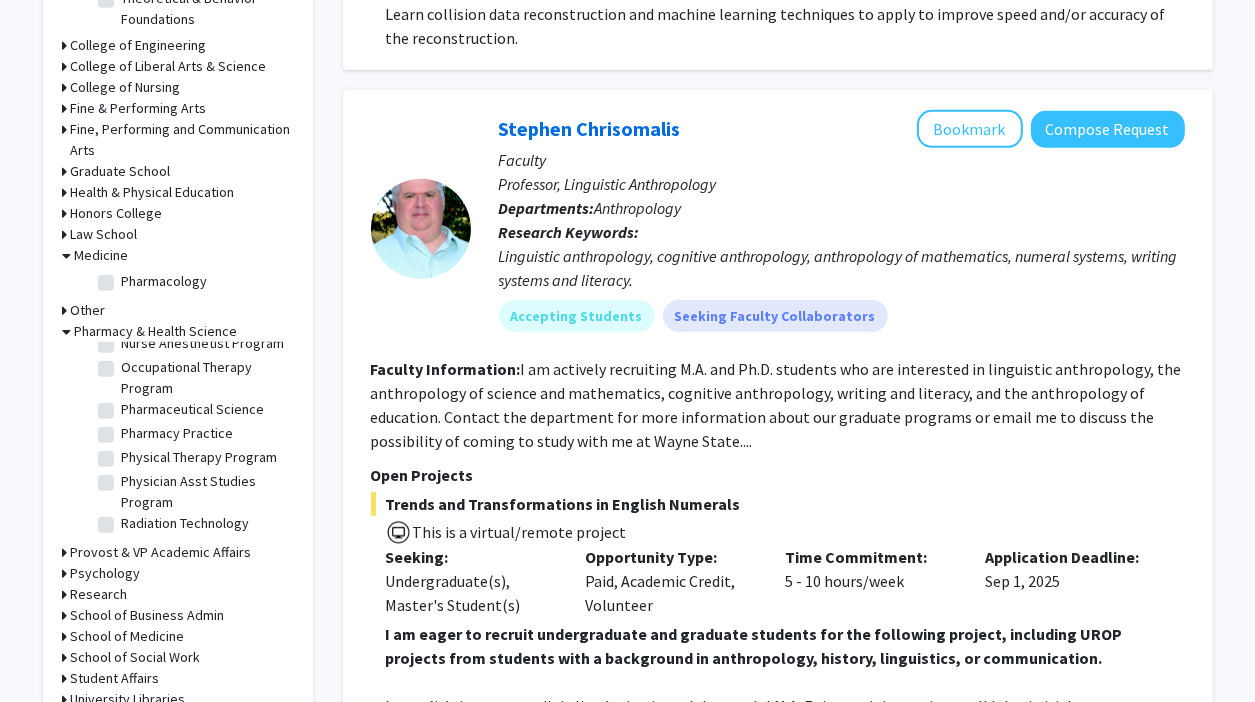 scroll, scrollTop: 164, scrollLeft: 0, axis: vertical 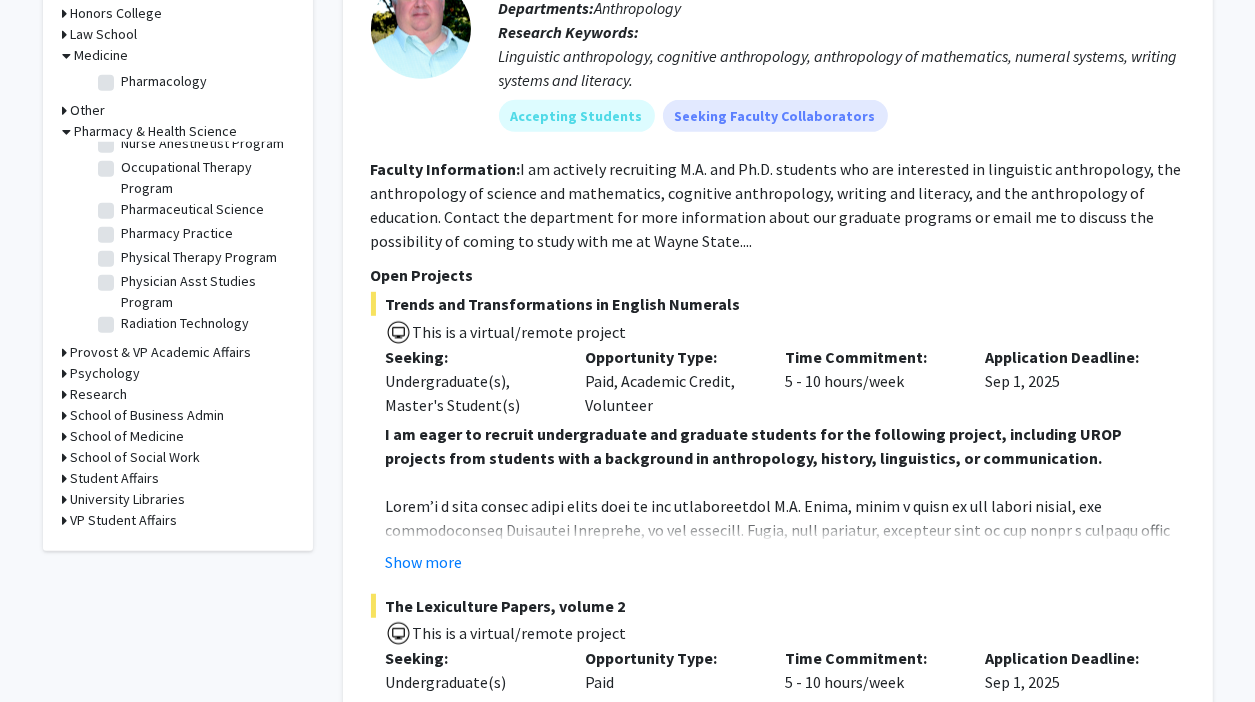 click on "School of Medicine" at bounding box center (128, 436) 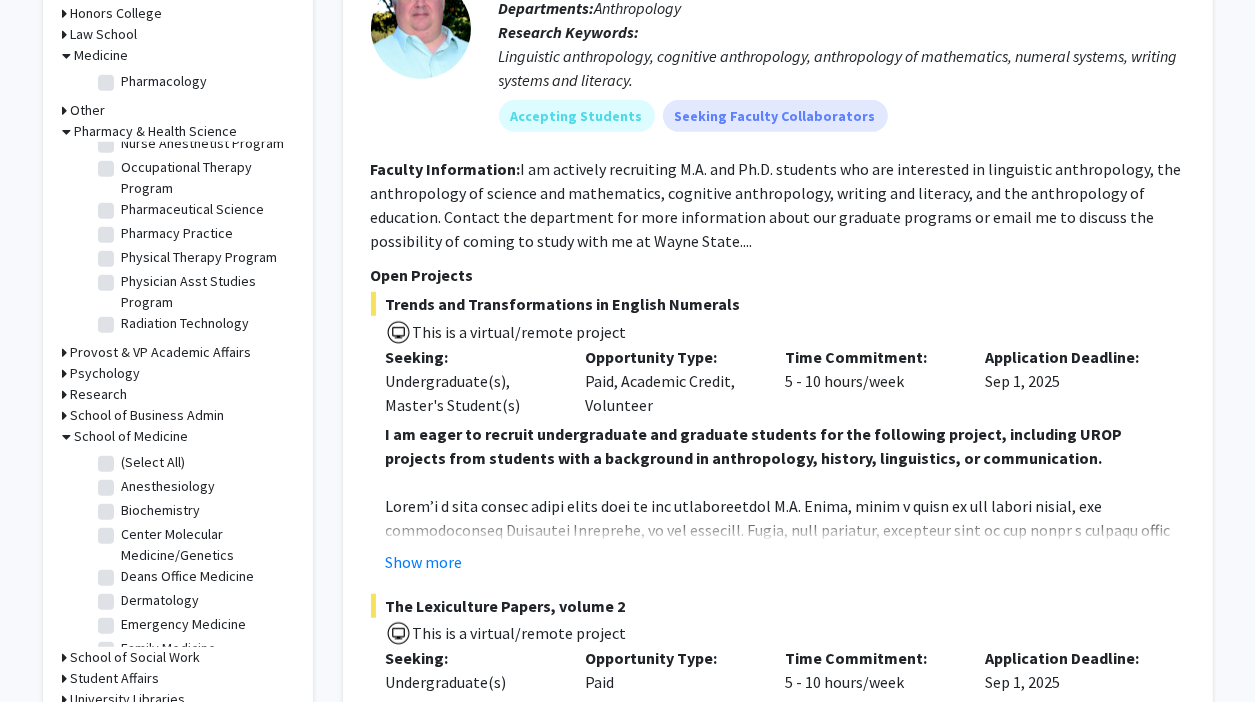 click on "Research" at bounding box center [99, 394] 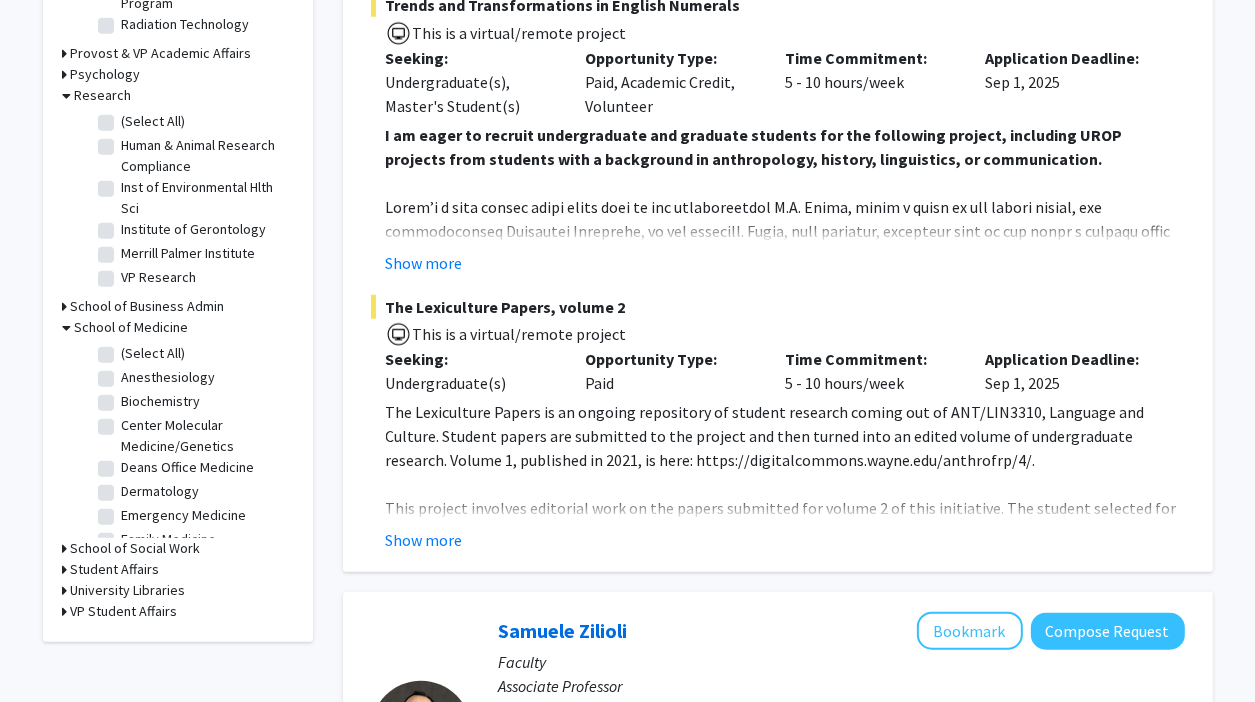 scroll, scrollTop: 1300, scrollLeft: 0, axis: vertical 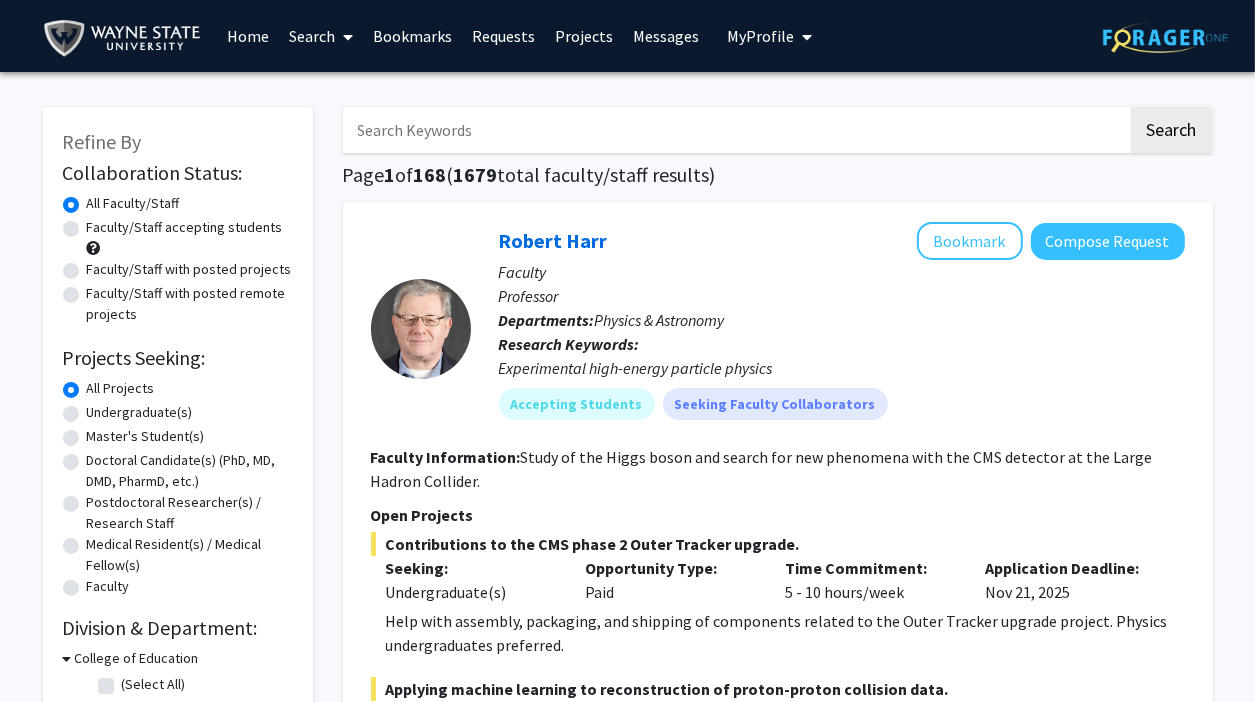 click at bounding box center [735, 130] 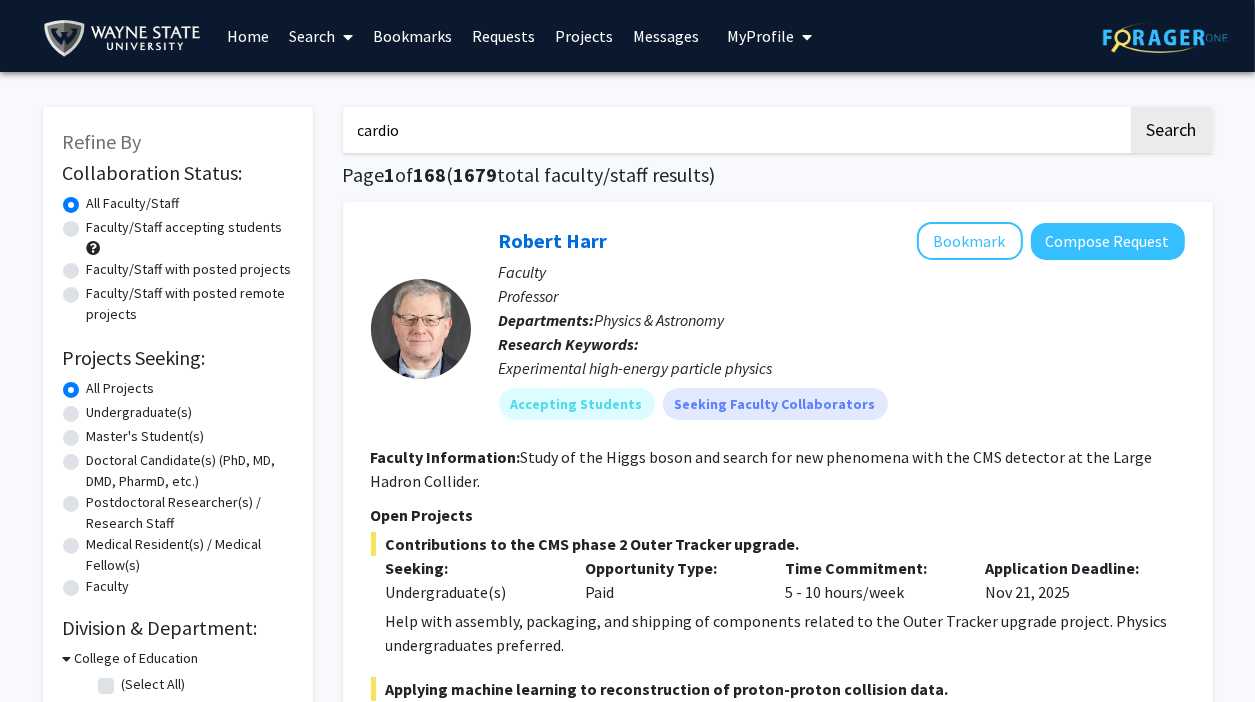 click on "Search" 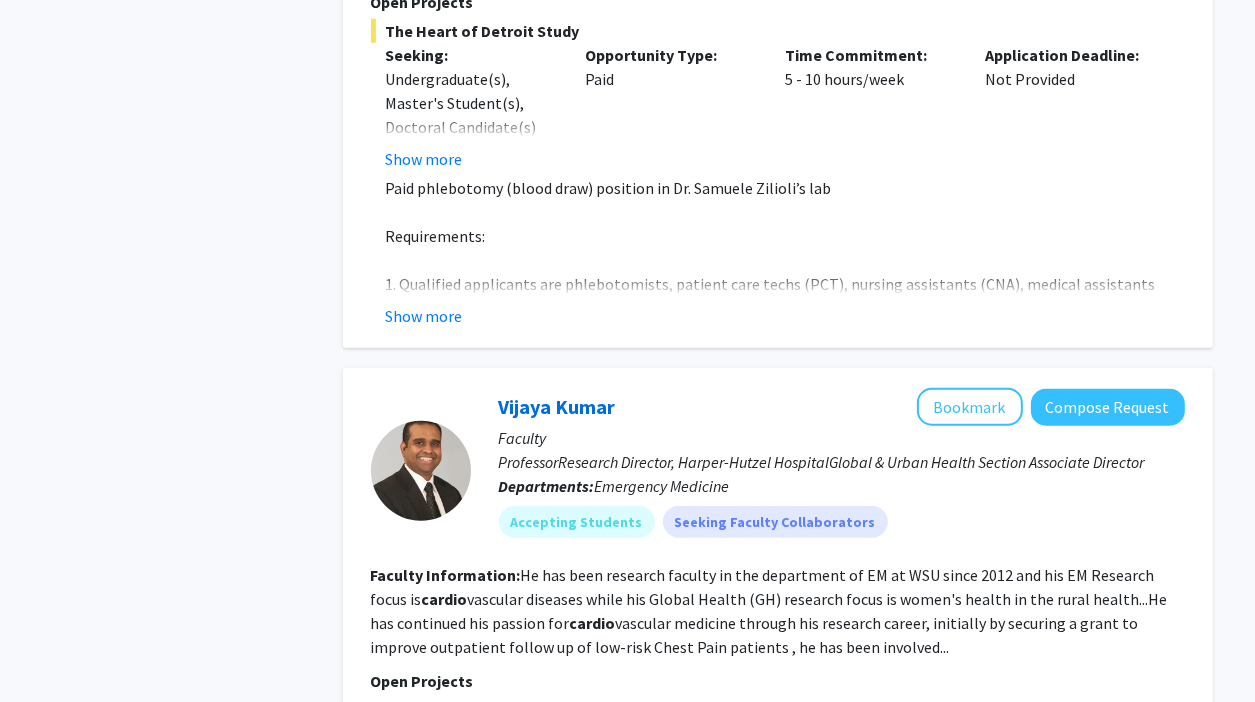 scroll, scrollTop: 1200, scrollLeft: 0, axis: vertical 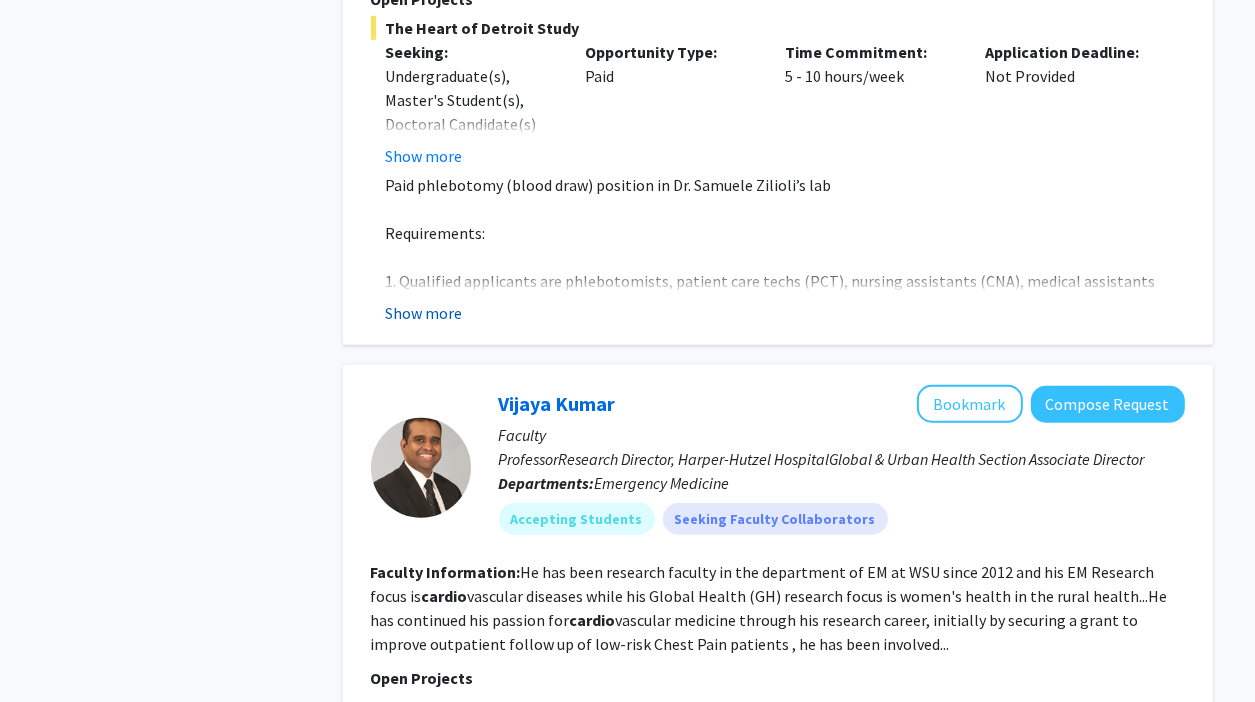 click on "Show more" 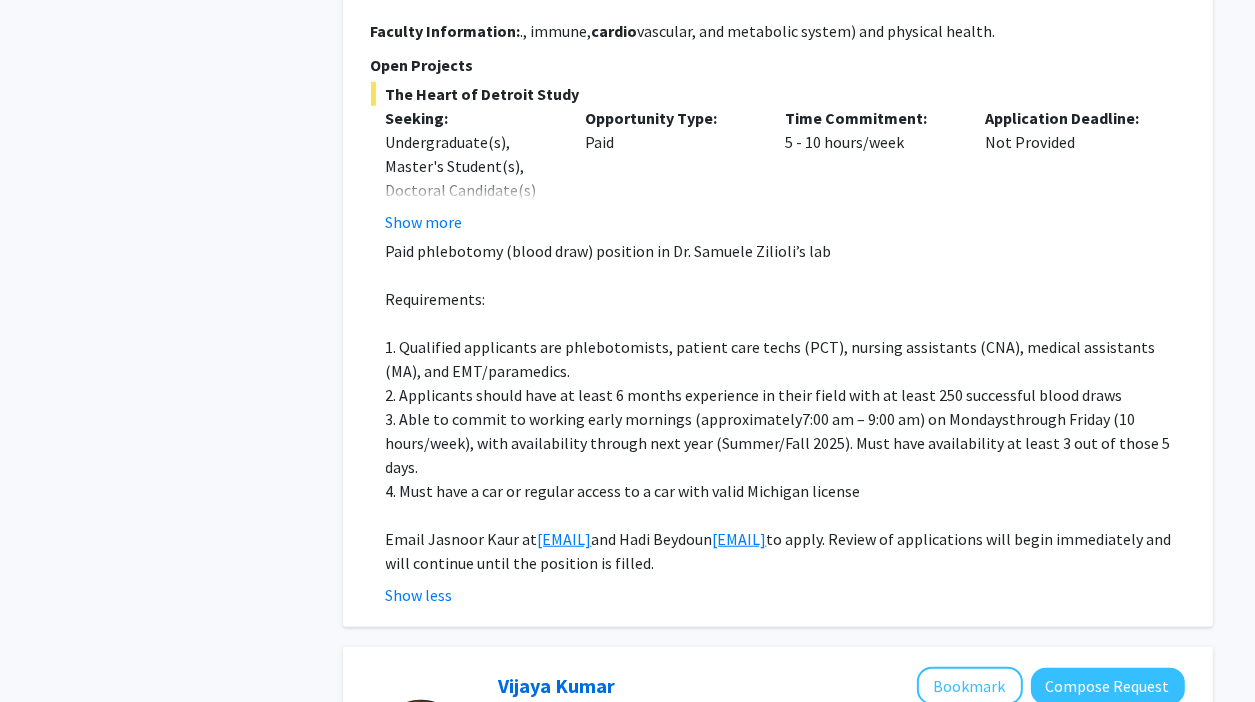 scroll, scrollTop: 1100, scrollLeft: 0, axis: vertical 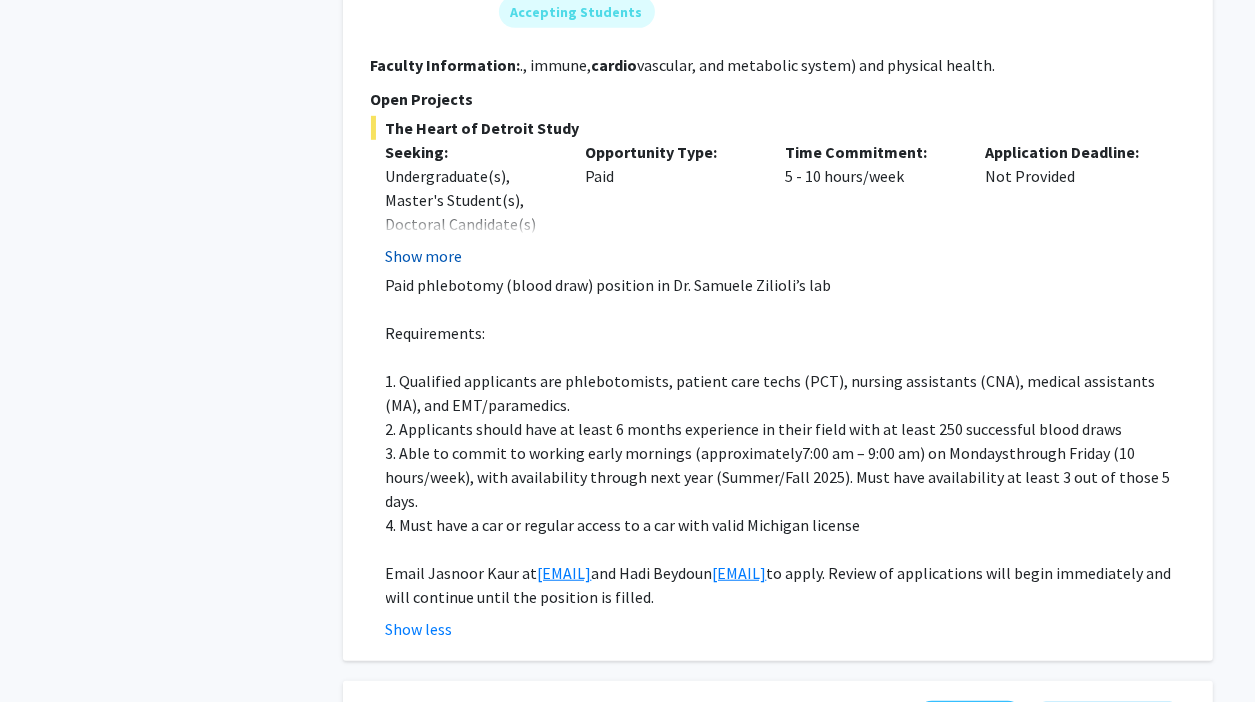 click on "Show more" 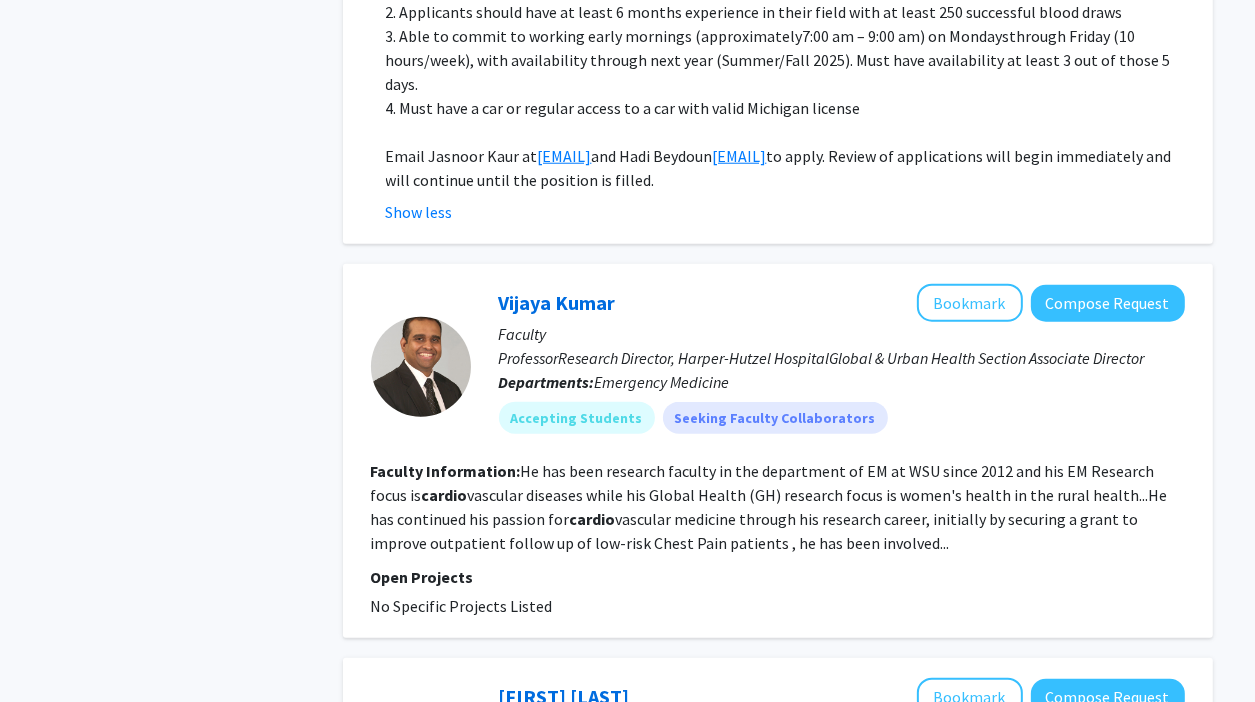 scroll, scrollTop: 1600, scrollLeft: 0, axis: vertical 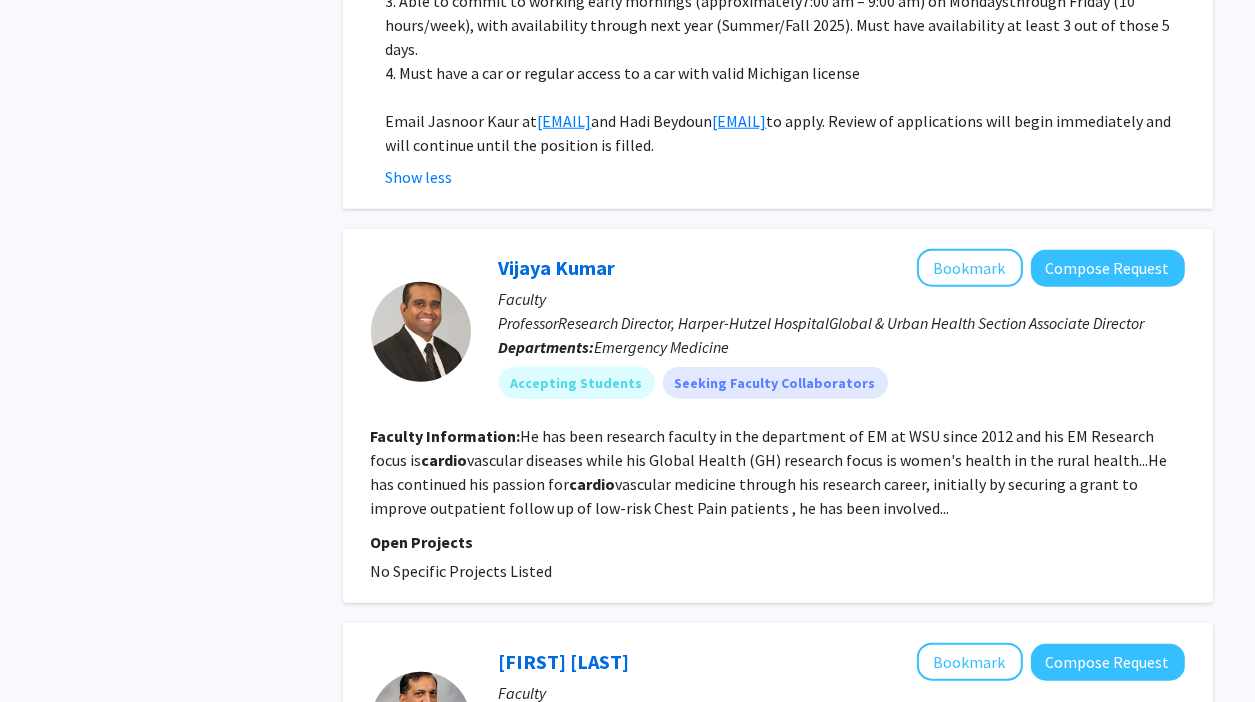 click on "He has been research faculty in the department of EM at WSU since 2012 and his EM Research focus is cardio vascular diseases while his Global Health (GH) research focus is women's health in the rural health...He has continued his passion for cardio vascular medicine through his research career, initially by securing a grant to improve outpatient follow up of low-risk Chest Pain patients , he has been involved..." 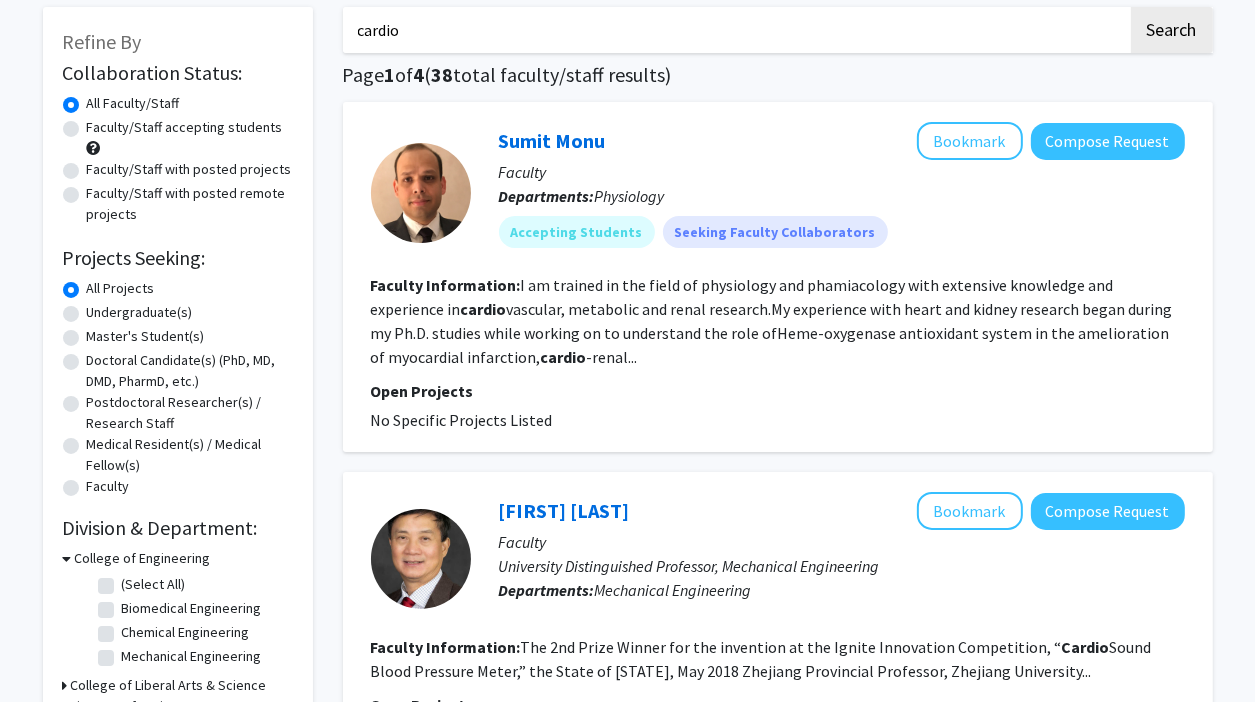 scroll, scrollTop: 0, scrollLeft: 0, axis: both 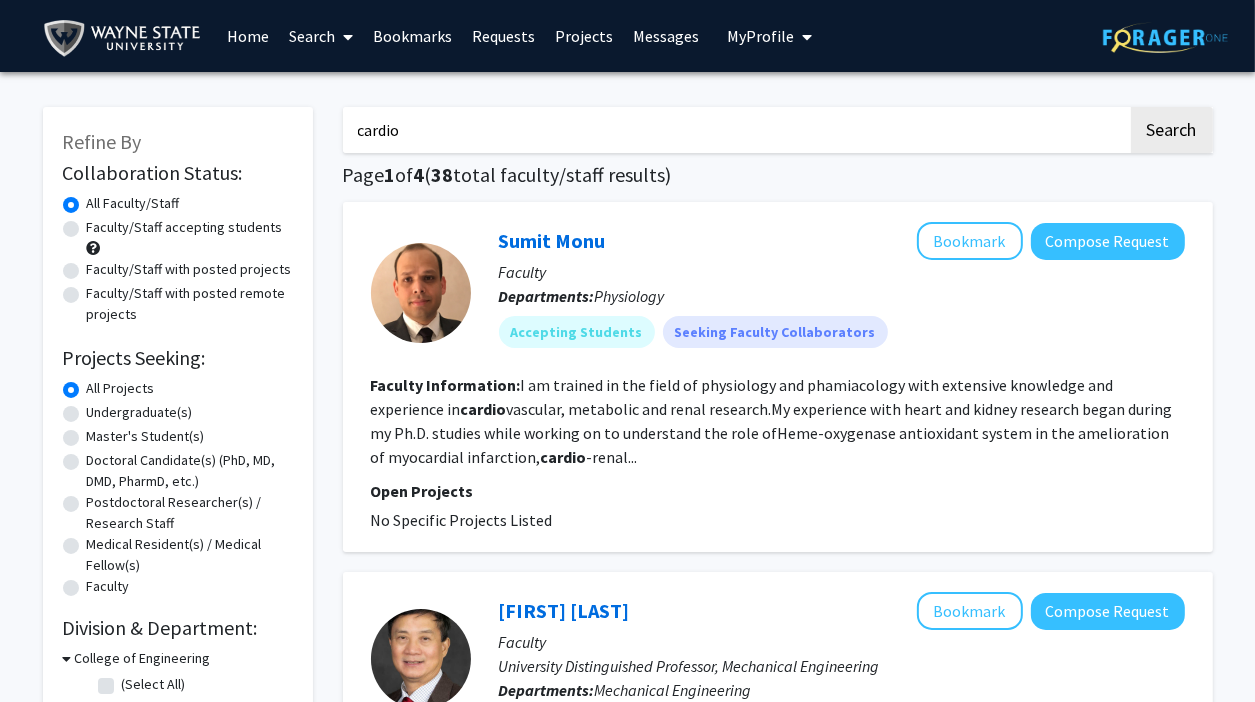 click on "cardio" at bounding box center [735, 130] 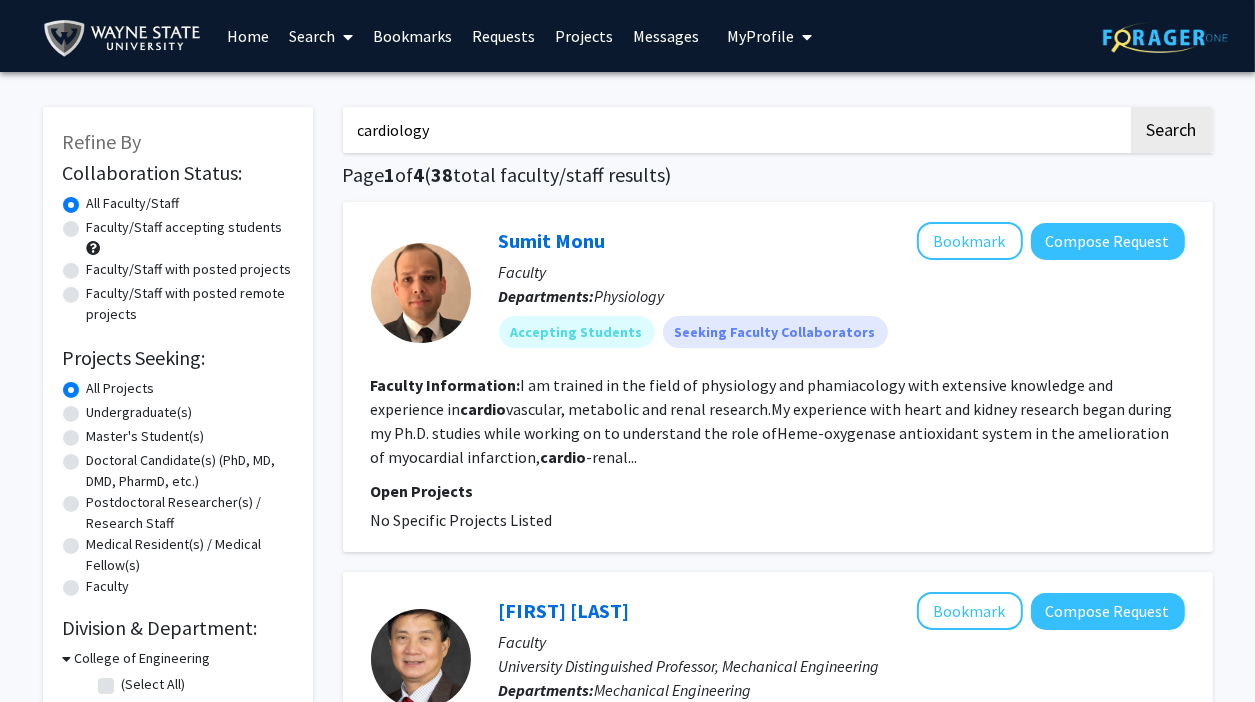 click on "Search" 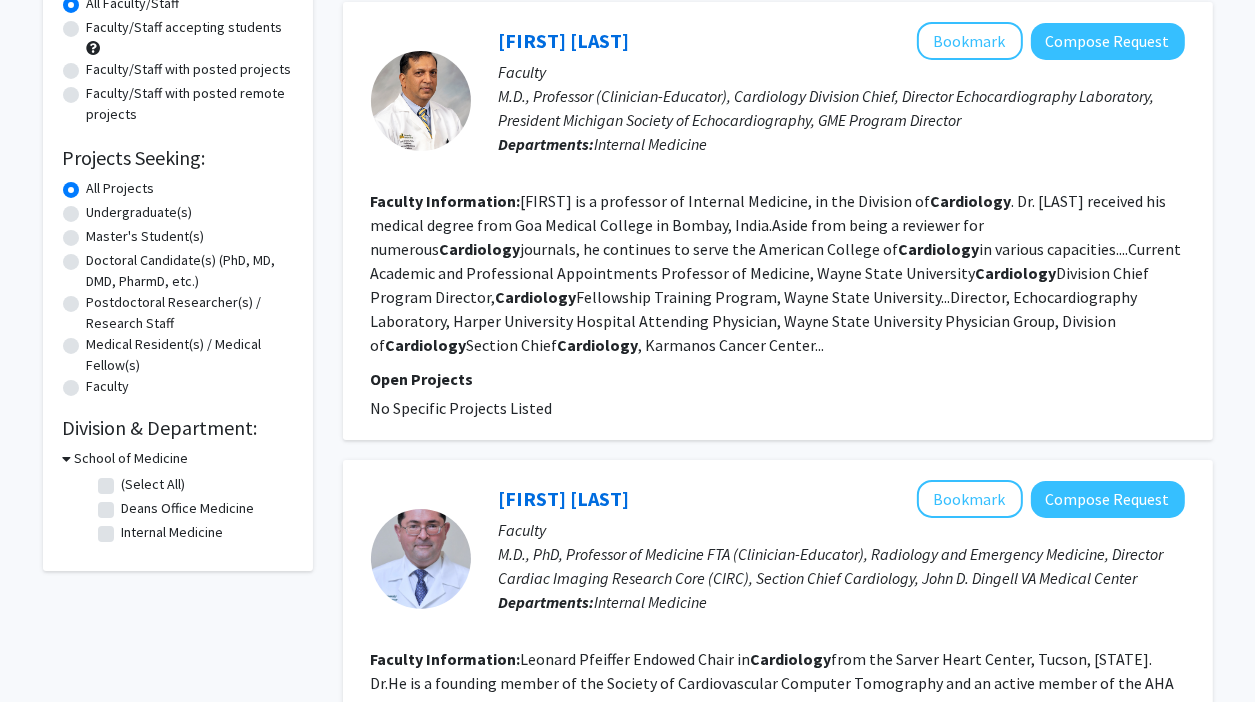 scroll, scrollTop: 0, scrollLeft: 0, axis: both 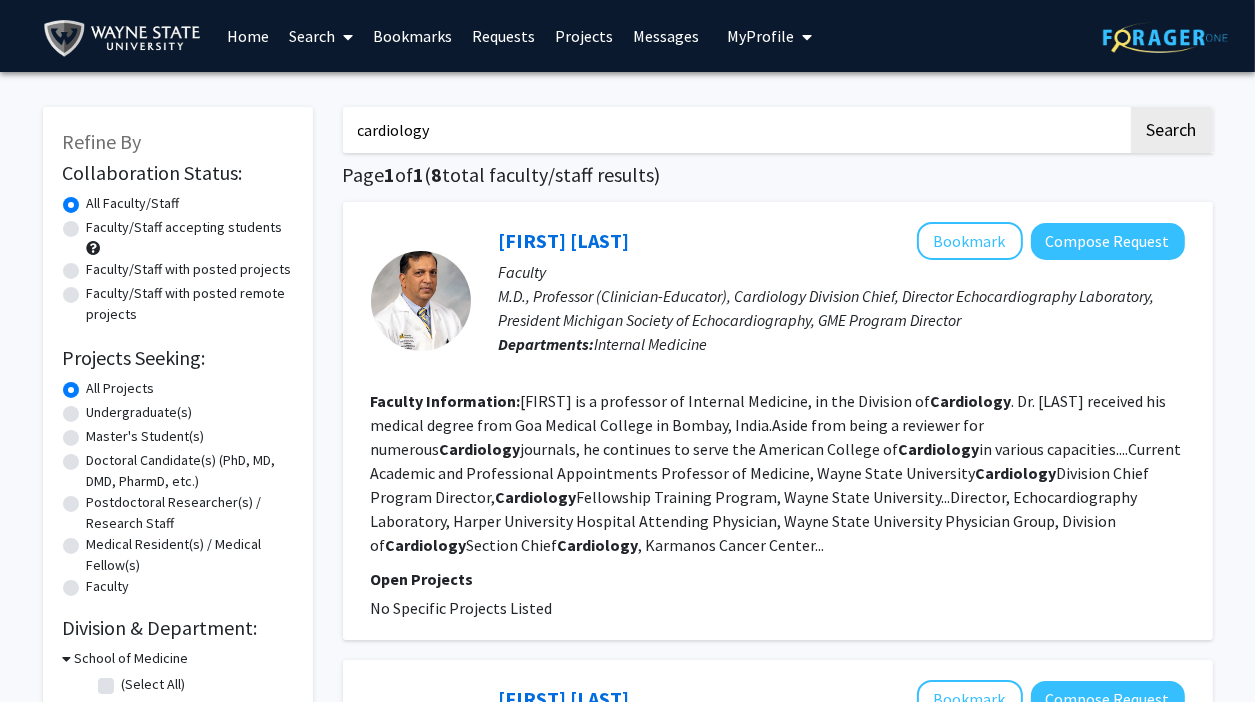 drag, startPoint x: 460, startPoint y: 116, endPoint x: 250, endPoint y: 117, distance: 210.00238 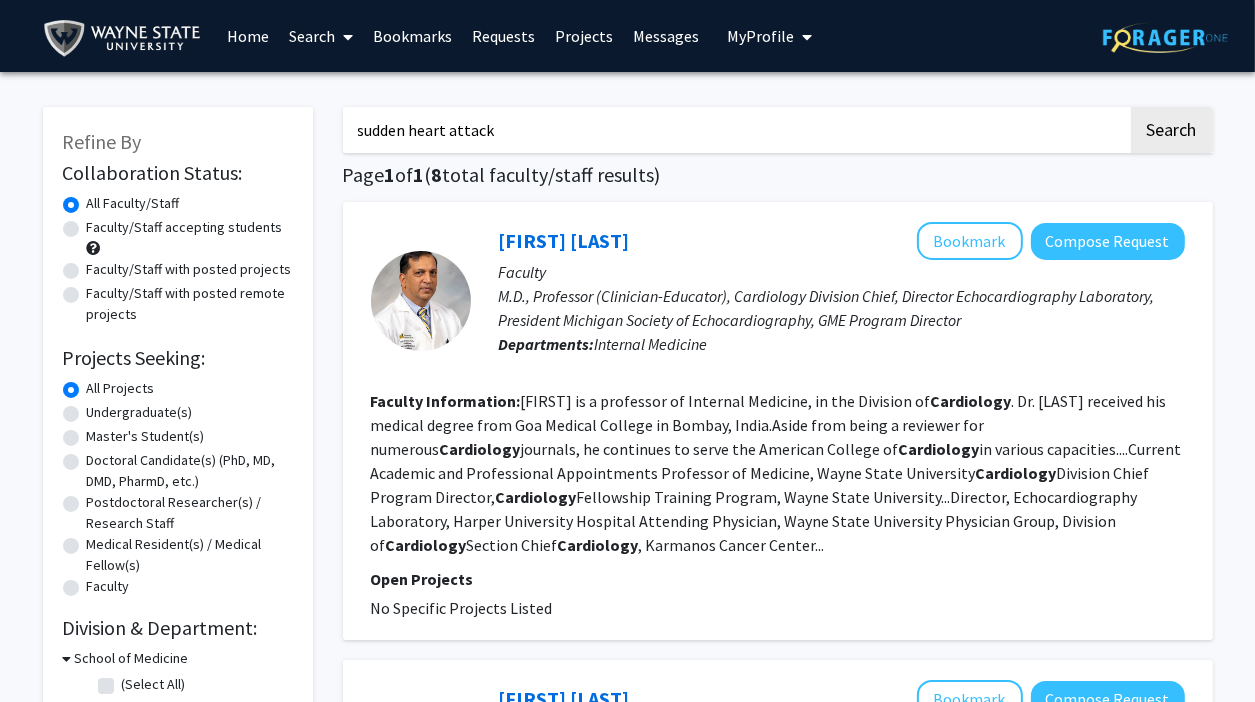 click on "Search" 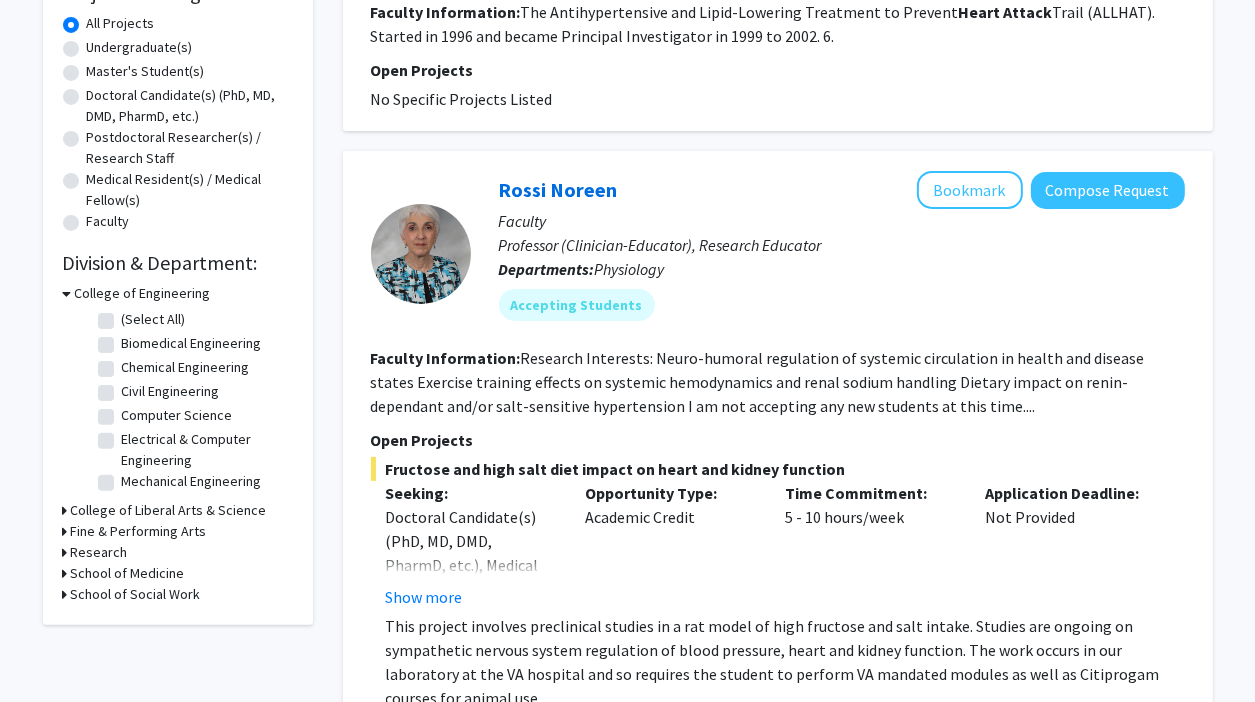 scroll, scrollTop: 400, scrollLeft: 0, axis: vertical 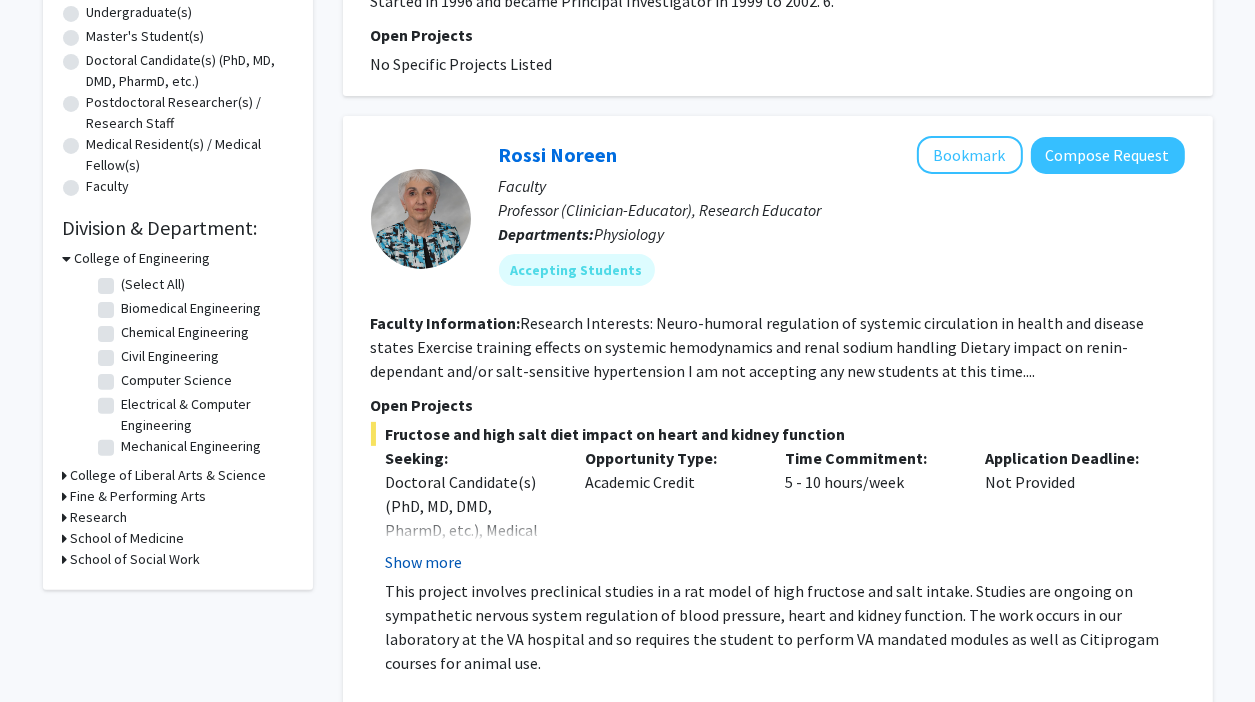 click on "Show more" 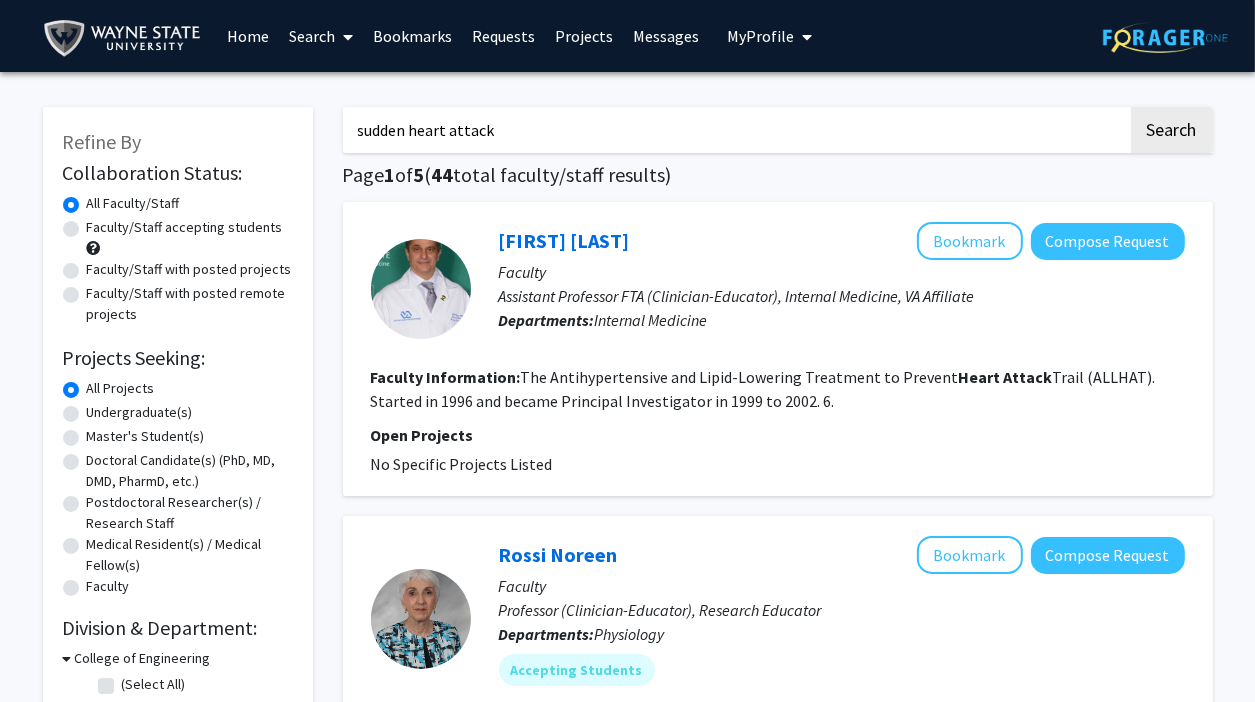 scroll, scrollTop: 0, scrollLeft: 0, axis: both 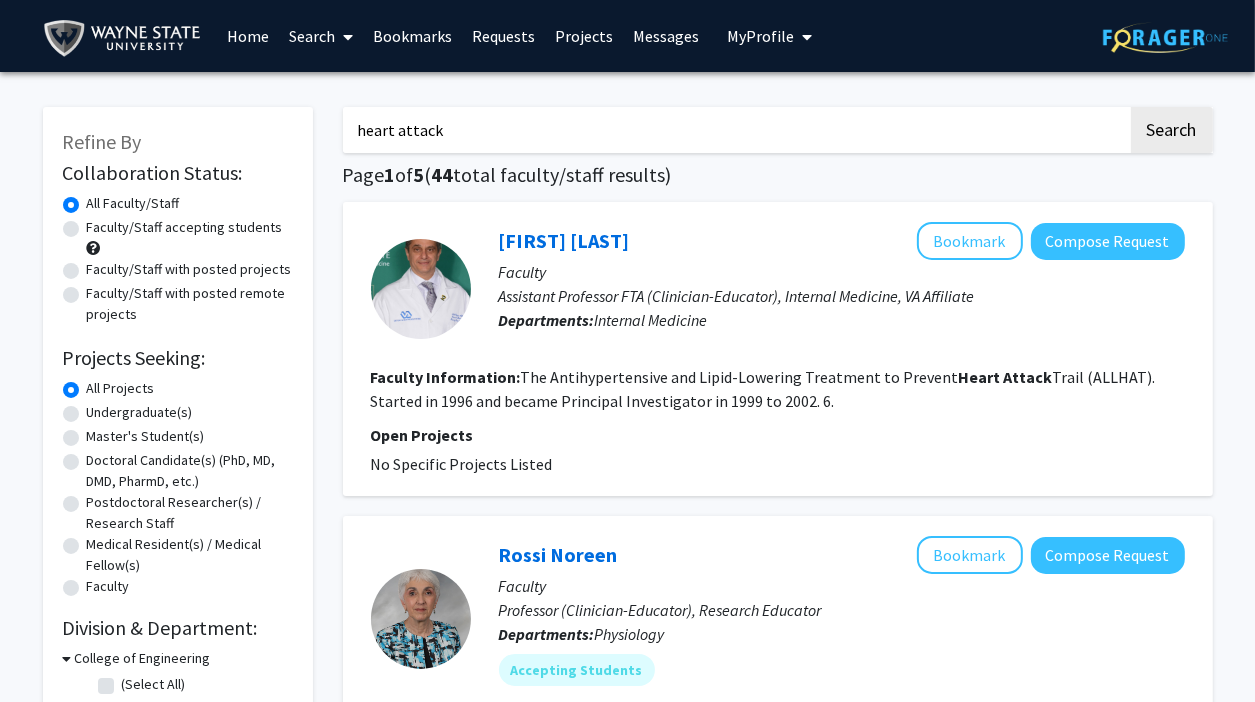 click on "Search" 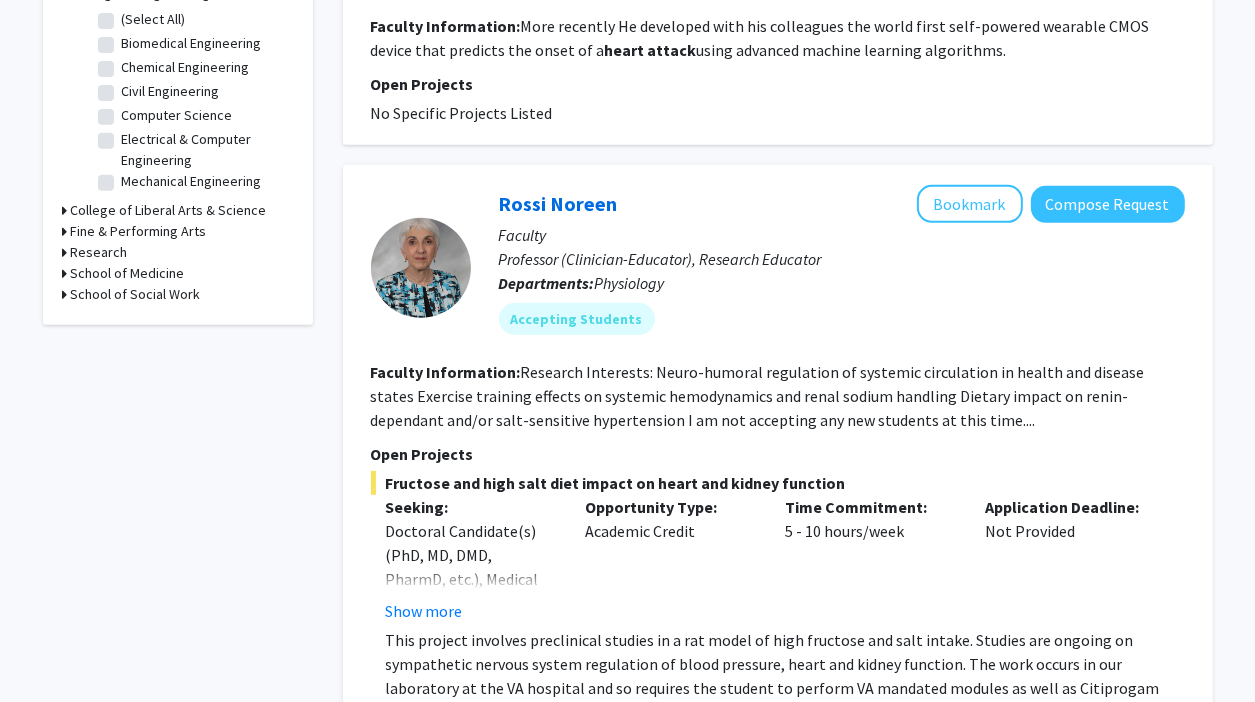 scroll, scrollTop: 700, scrollLeft: 0, axis: vertical 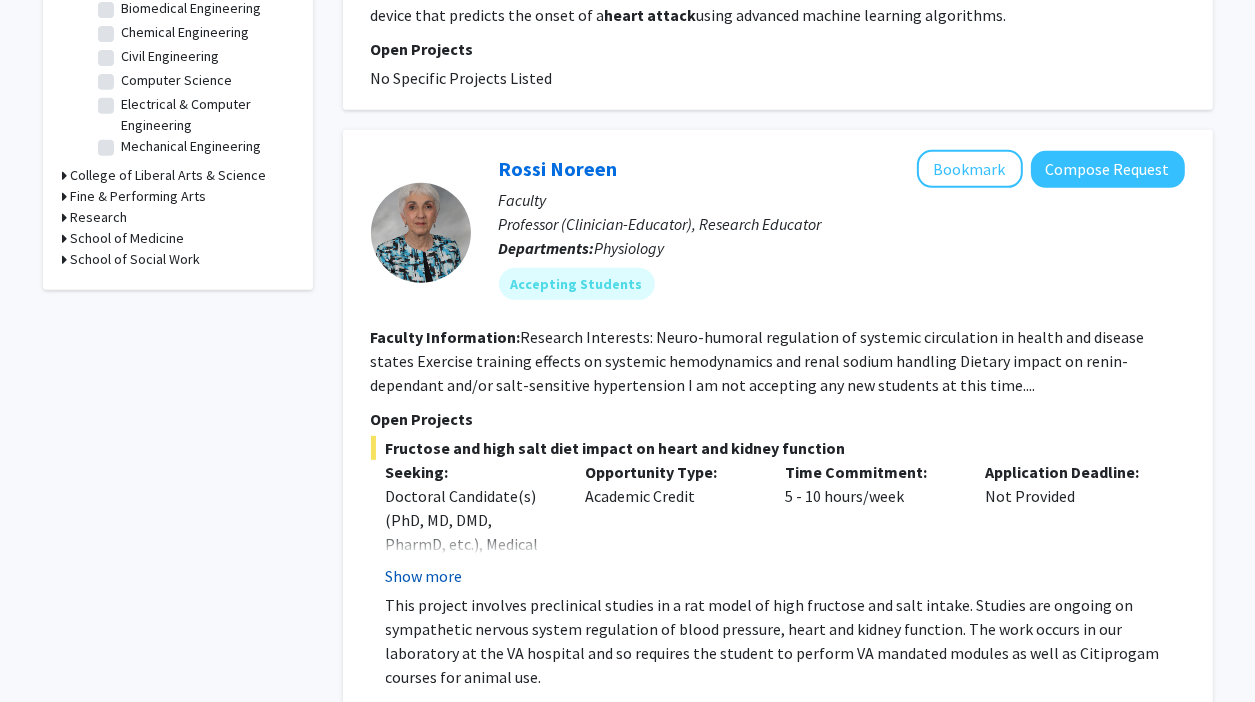 click on "Show more" 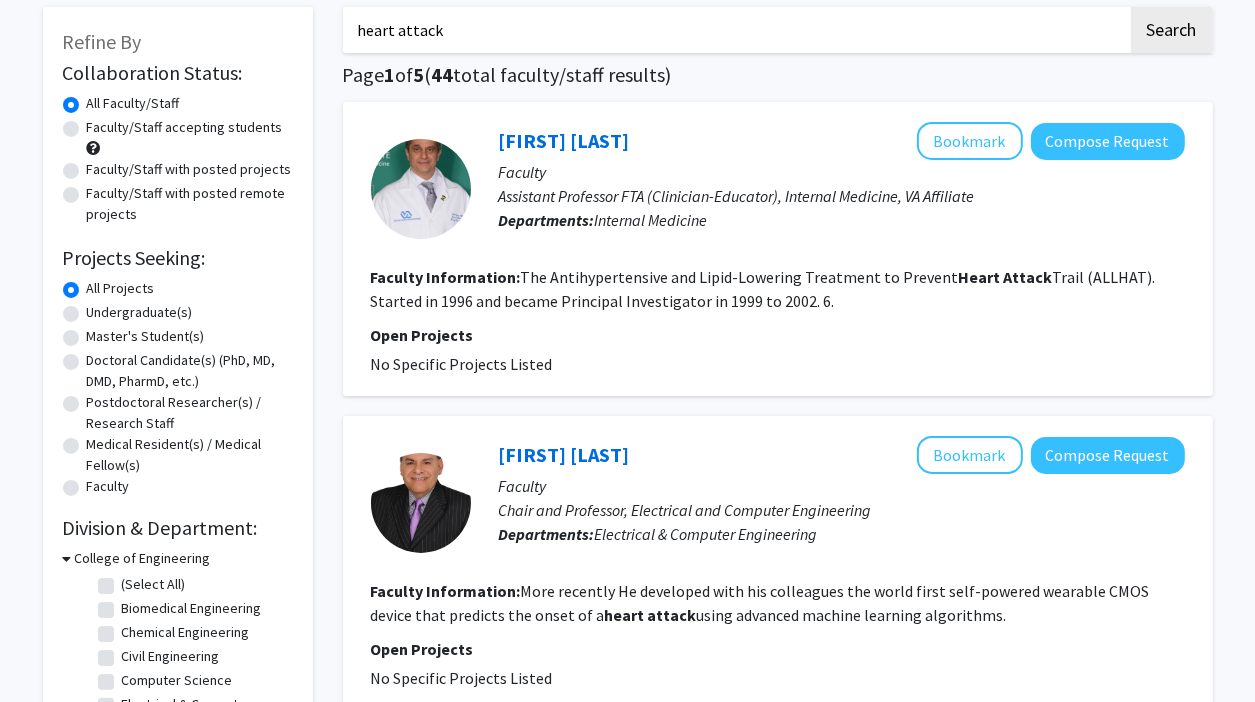 scroll, scrollTop: 0, scrollLeft: 0, axis: both 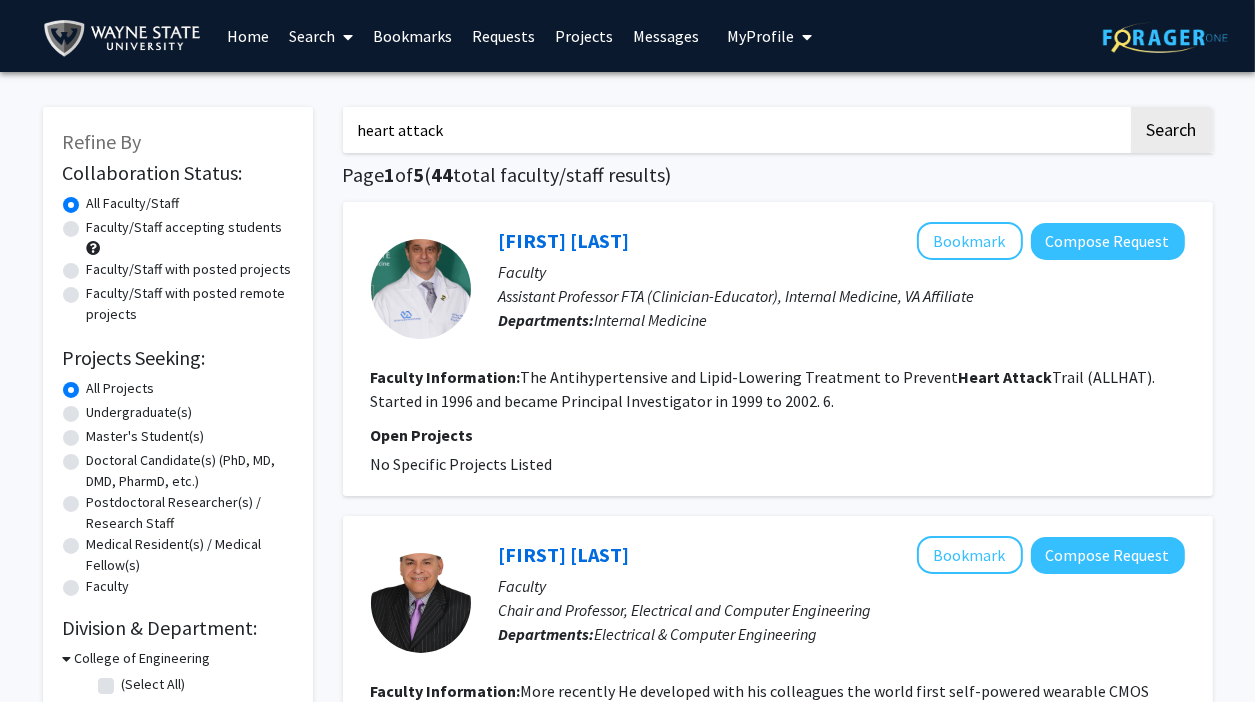 drag, startPoint x: 454, startPoint y: 138, endPoint x: 309, endPoint y: 125, distance: 145.58159 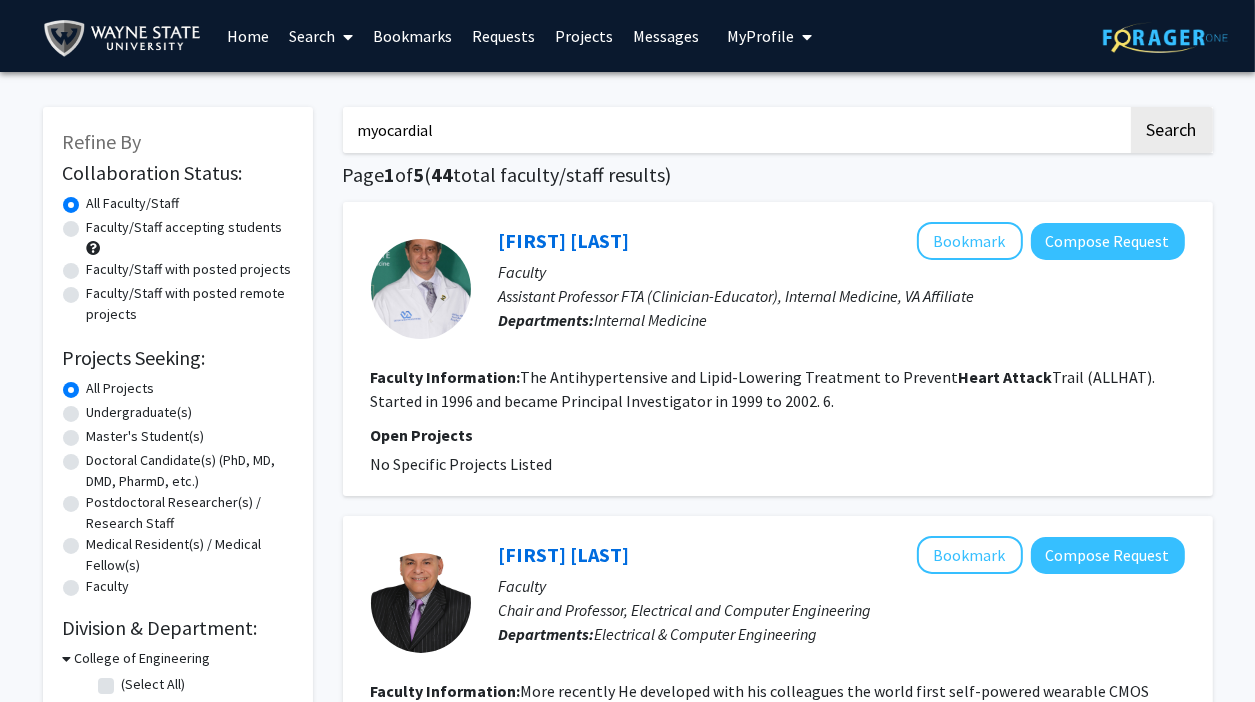 type on "myocardial" 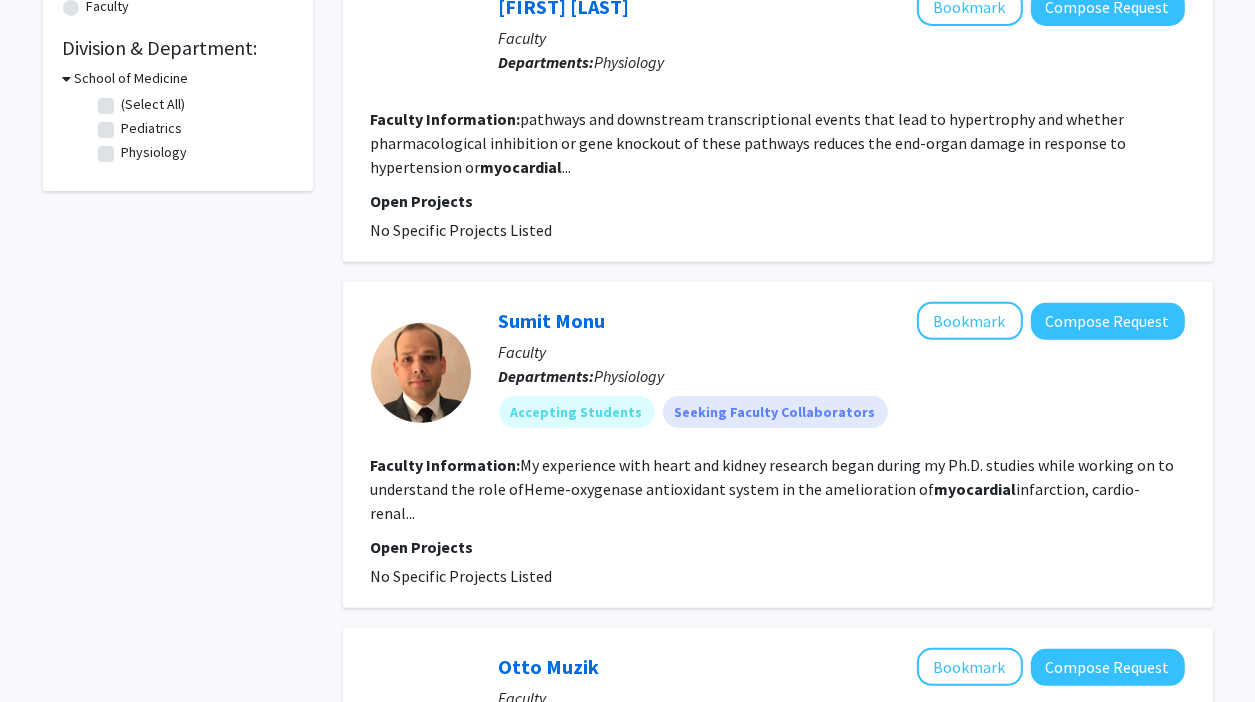 scroll, scrollTop: 600, scrollLeft: 0, axis: vertical 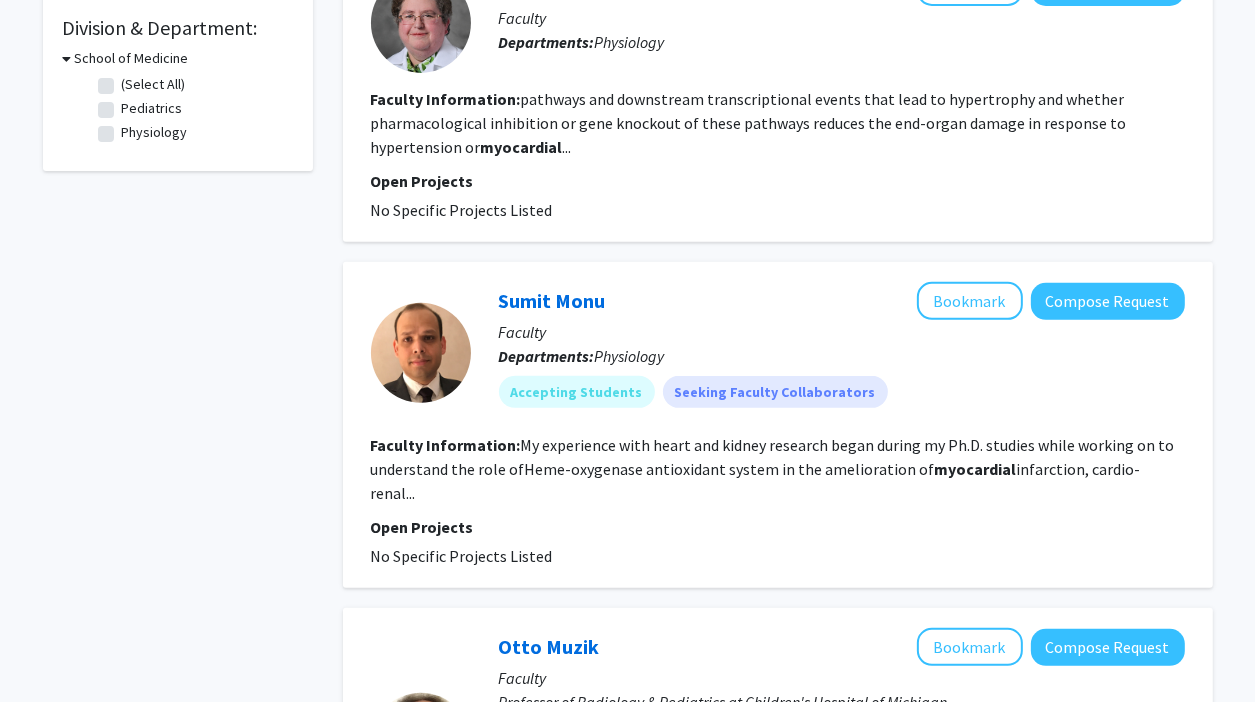 click on "My experience with heart and kidney research began during my Ph.D. studies while working on to understand the role ofHeme-oxygenase antioxidant system in the amelioration of myocardial infarction, cardio-renal..." 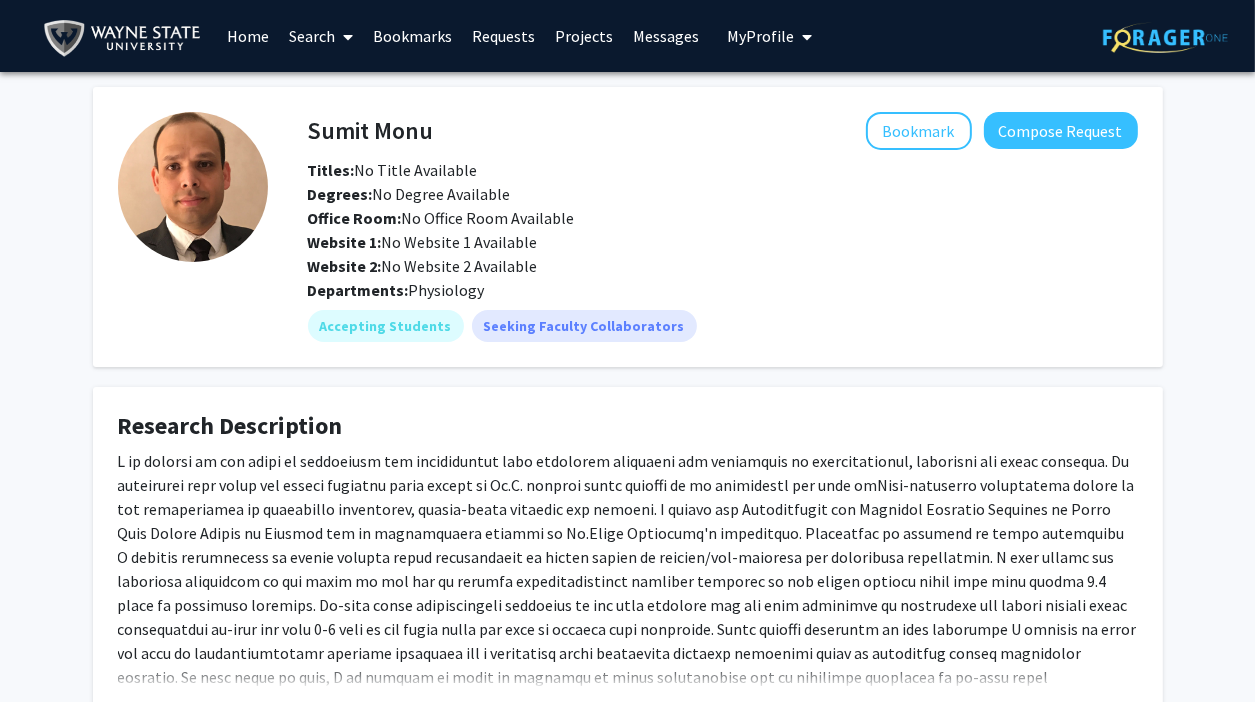 scroll, scrollTop: 100, scrollLeft: 0, axis: vertical 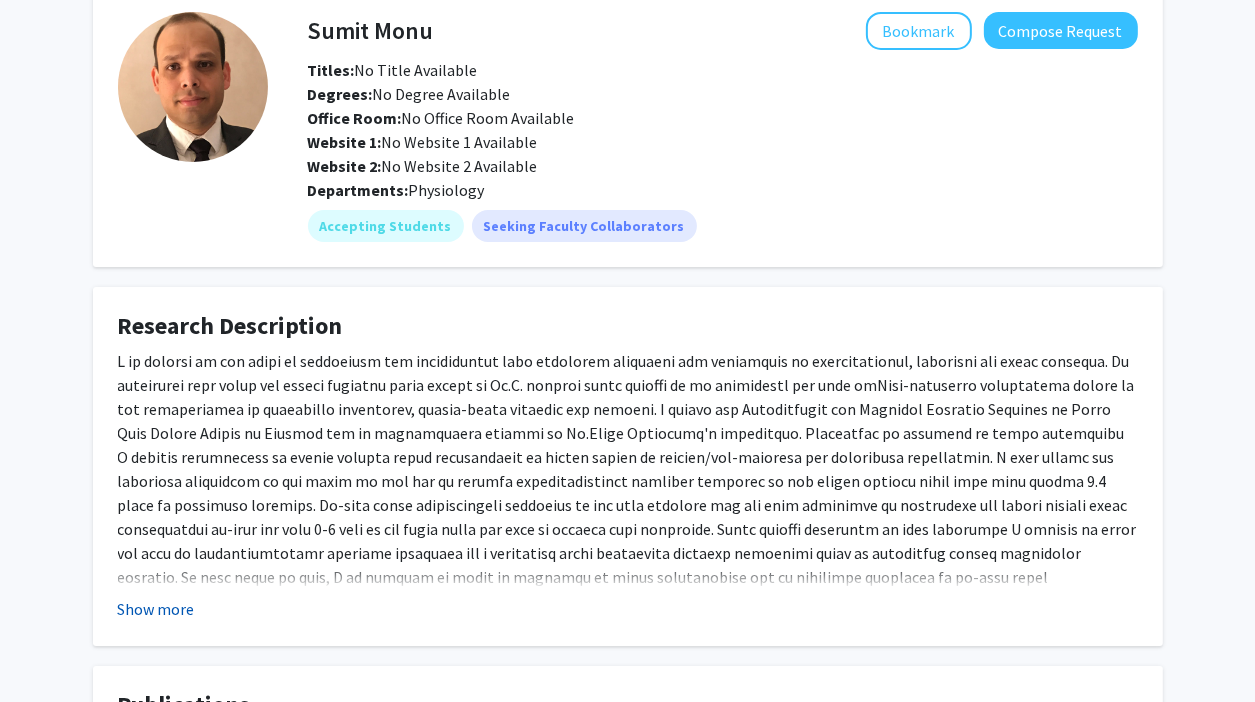 click on "Show more" 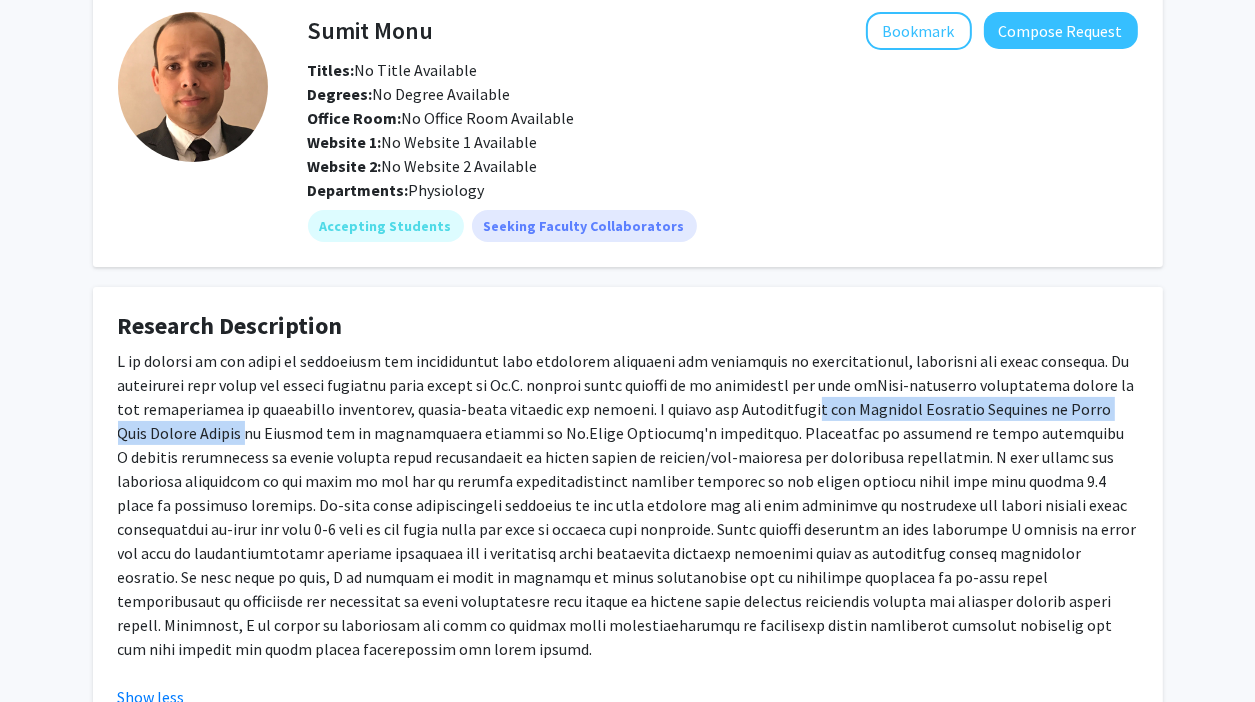 drag, startPoint x: 249, startPoint y: 426, endPoint x: 813, endPoint y: 419, distance: 564.04346 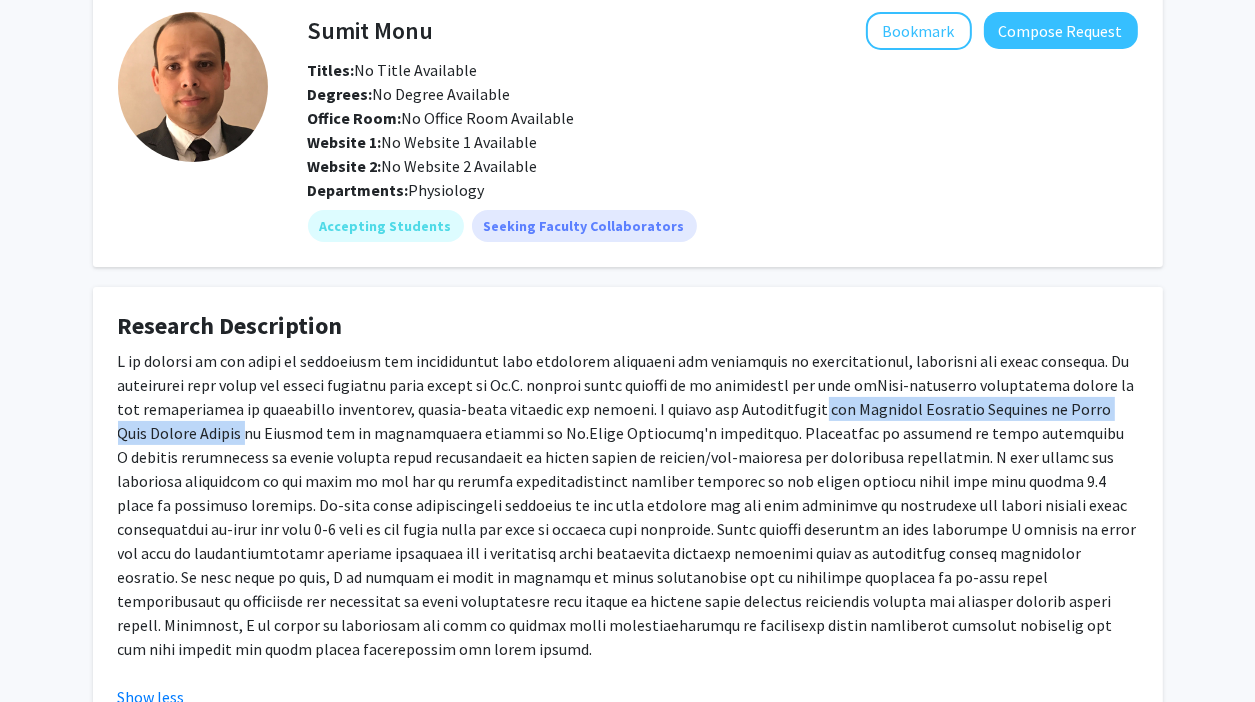 click 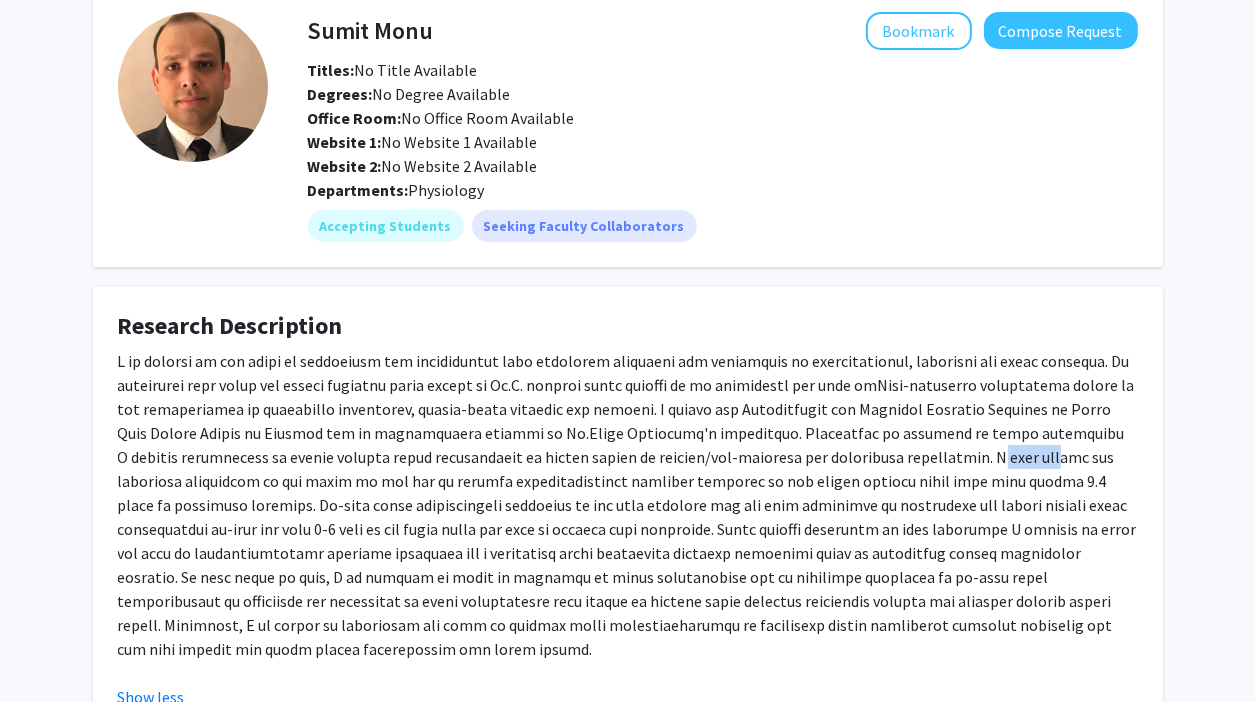 drag, startPoint x: 832, startPoint y: 449, endPoint x: 881, endPoint y: 453, distance: 49.162994 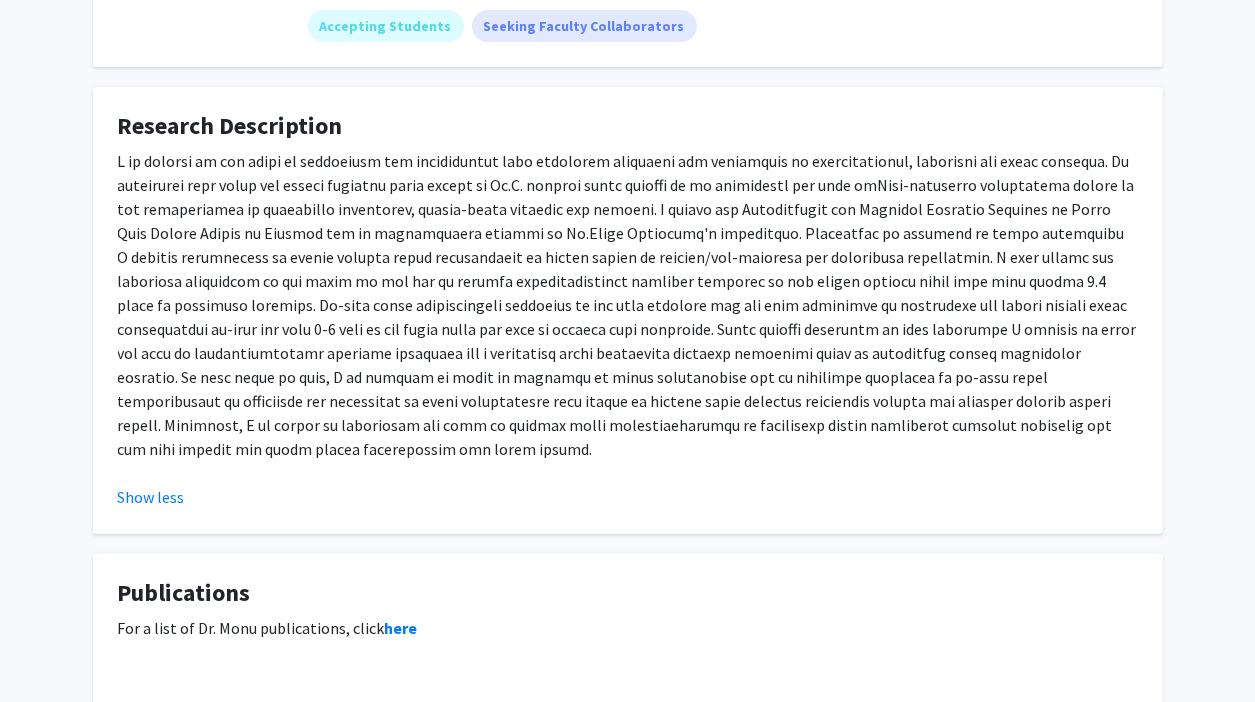 click 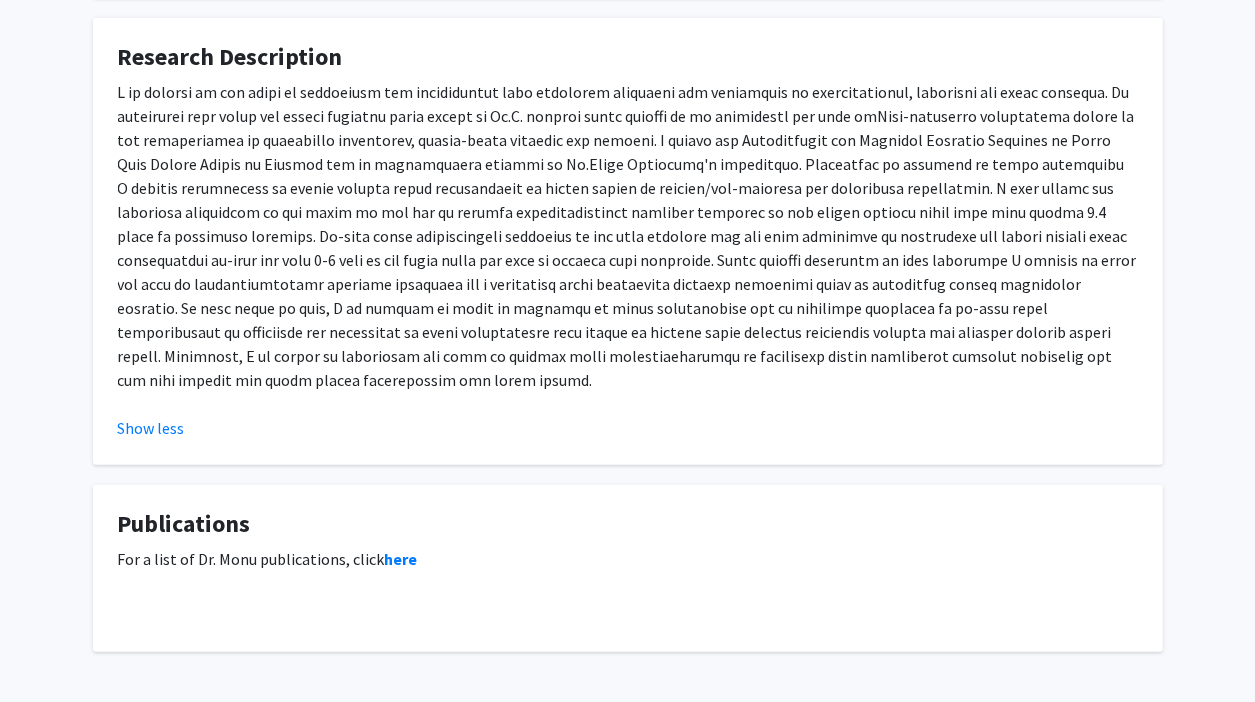 scroll, scrollTop: 400, scrollLeft: 0, axis: vertical 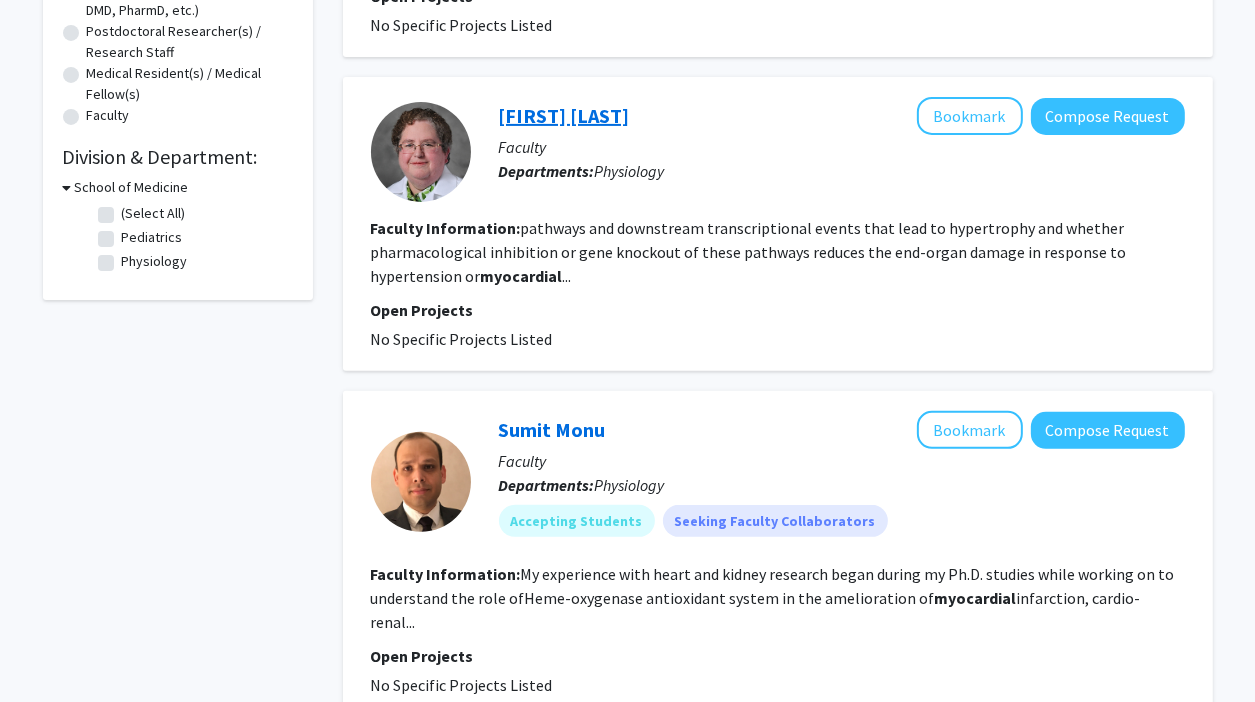 click on "[FIRST] [LAST]" 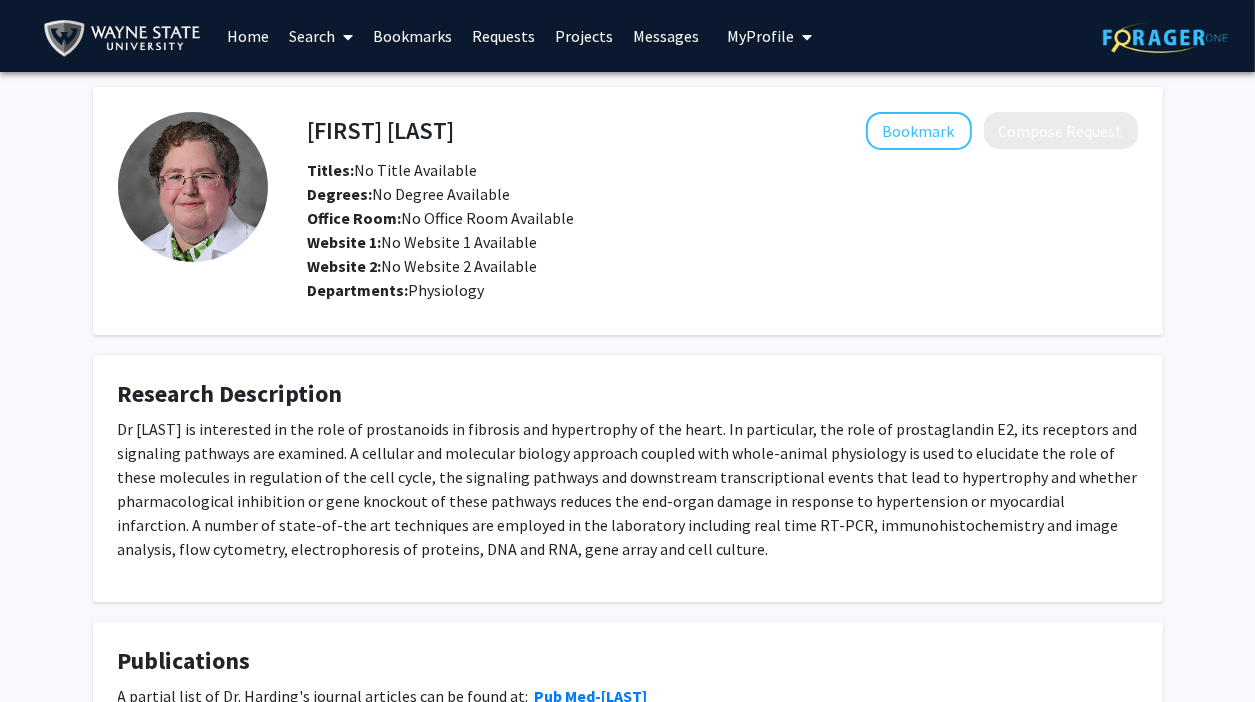 scroll, scrollTop: 100, scrollLeft: 0, axis: vertical 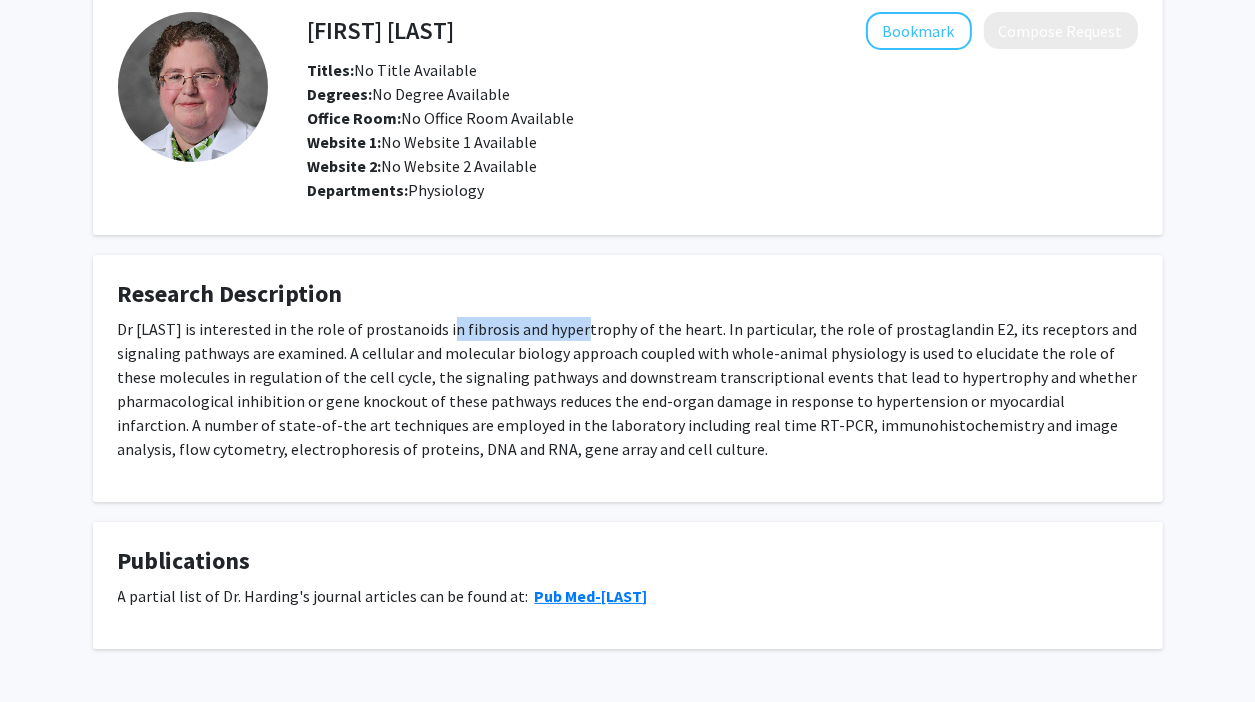 drag, startPoint x: 452, startPoint y: 325, endPoint x: 574, endPoint y: 322, distance: 122.03688 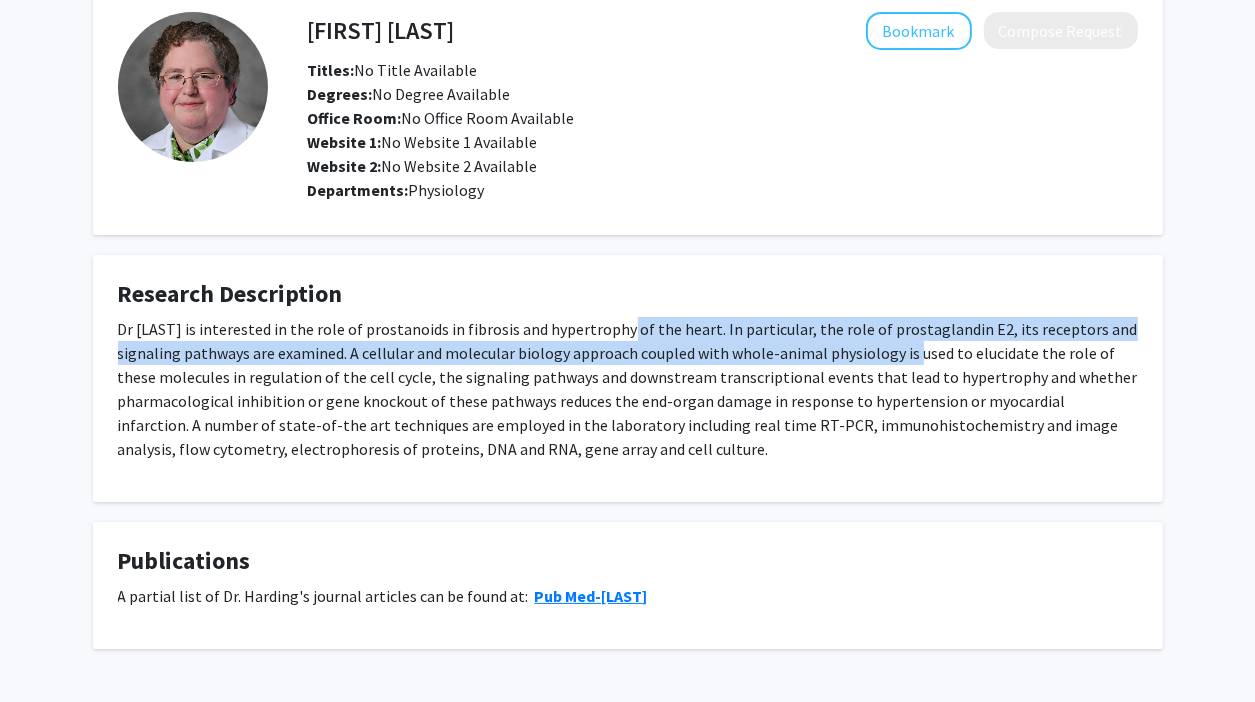 drag, startPoint x: 632, startPoint y: 337, endPoint x: 899, endPoint y: 352, distance: 267.42102 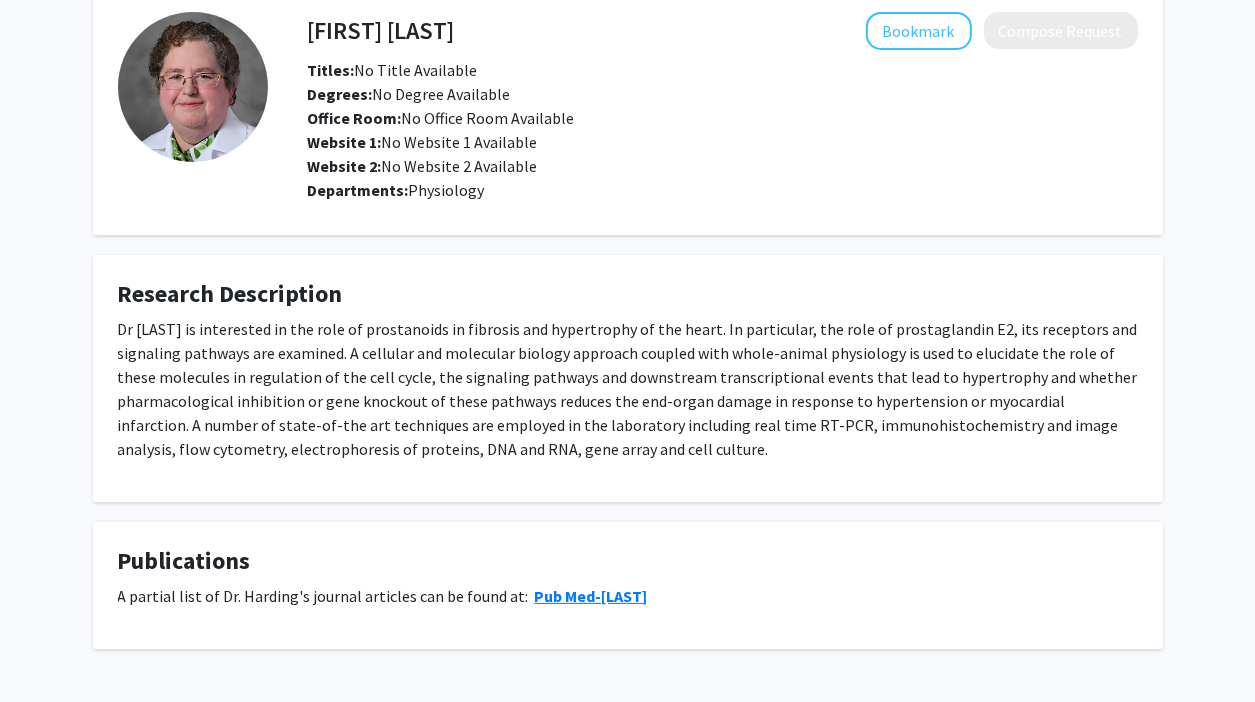 click on "Dr [LAST] is interested in the role of prostanoids in fibrosis and hypertrophy of the heart. In particular, the role of prostaglandin E2, its receptors and signaling pathways are examined. A cellular and molecular biology approach coupled with whole-animal physiology is used to elucidate the role of these molecules in regulation of the cell cycle, the signaling pathways and downstream transcriptional events that lead to hypertrophy and whether pharmacological inhibition or gene knockout of these pathways reduces the end-organ damage in response to hypertension or myocardial infarction. A number of state-of-the art techniques are employed in the laboratory including real time RT-PCR, immunohistochemistry and image analysis, flow cytometry, electrophoresis of proteins, DNA and RNA, gene array and cell culture." 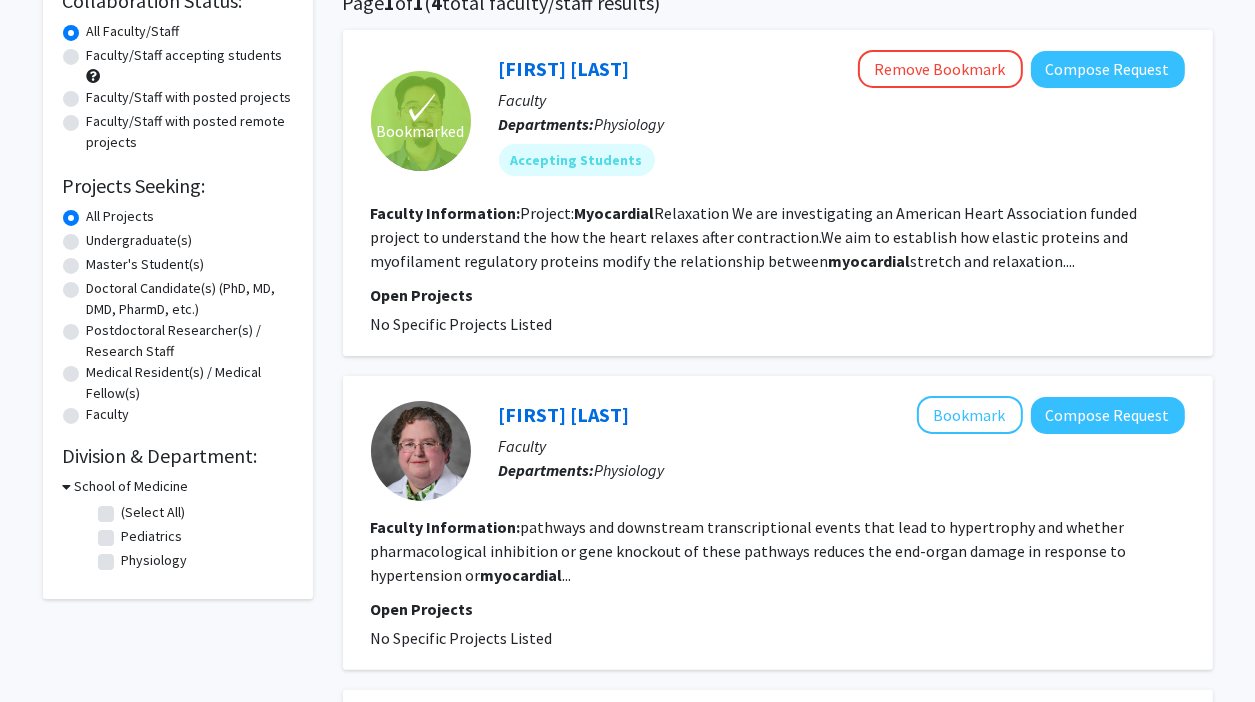 scroll, scrollTop: 0, scrollLeft: 0, axis: both 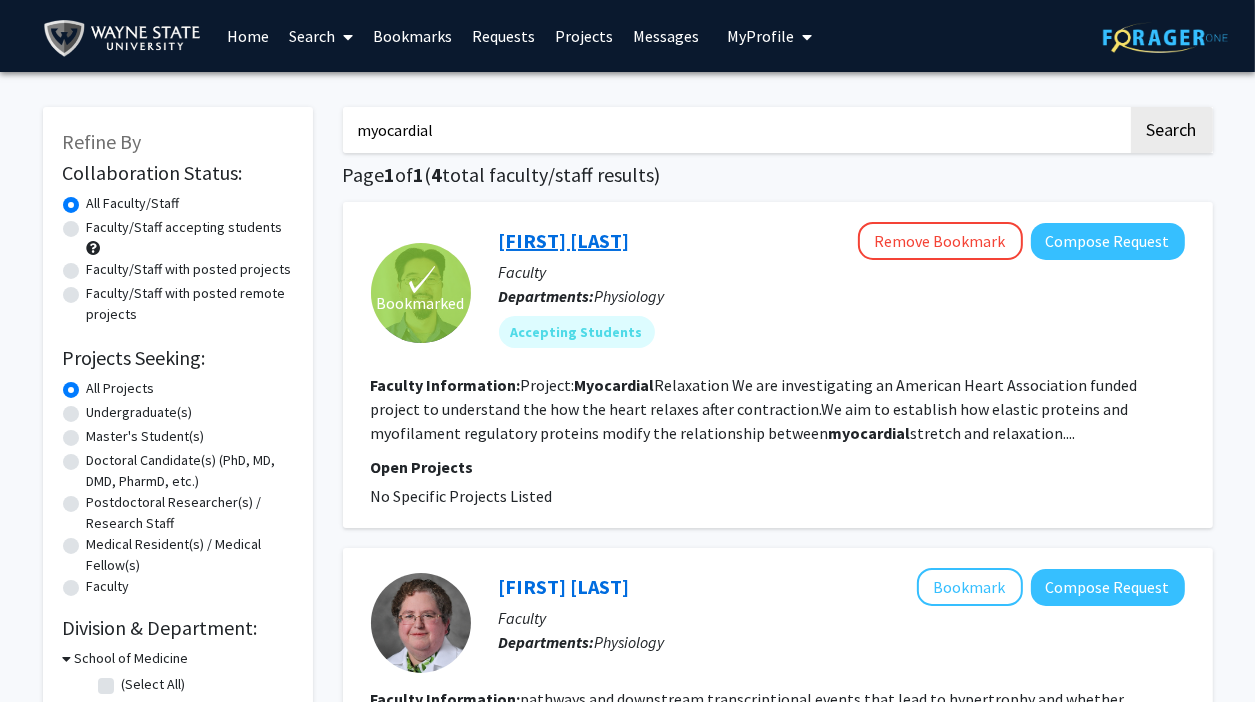 click on "[FIRST] [LAST]" 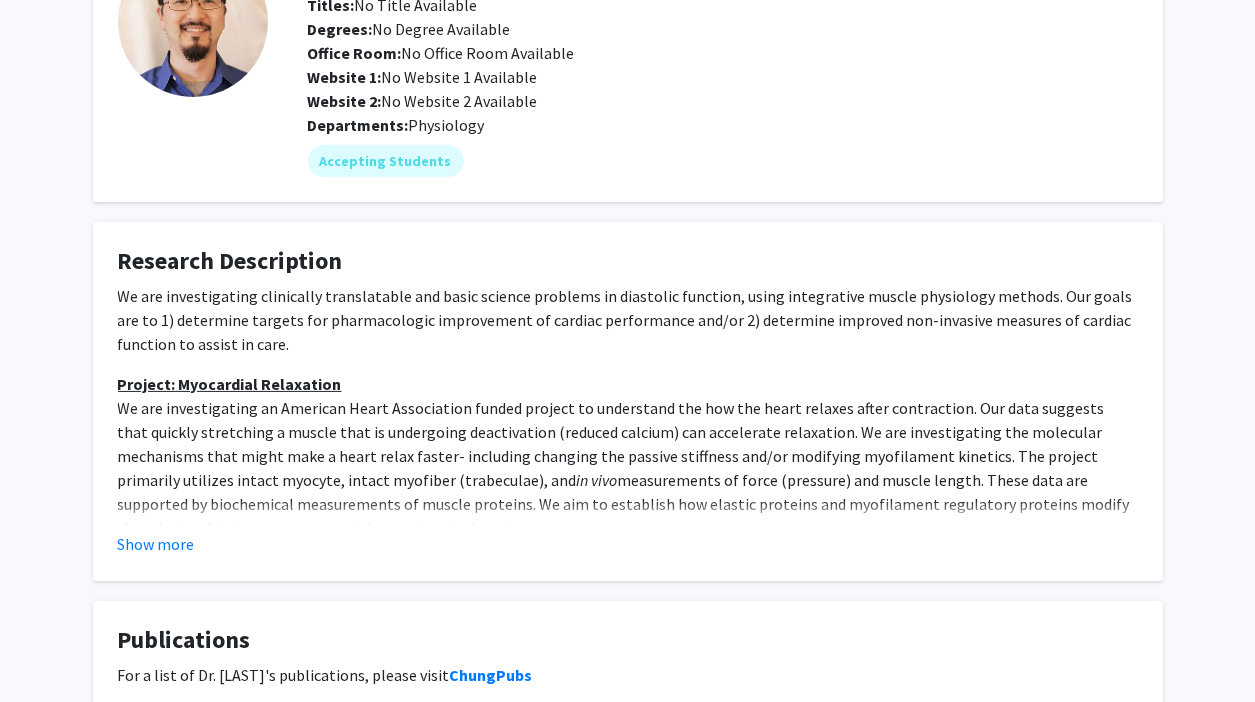 scroll, scrollTop: 200, scrollLeft: 0, axis: vertical 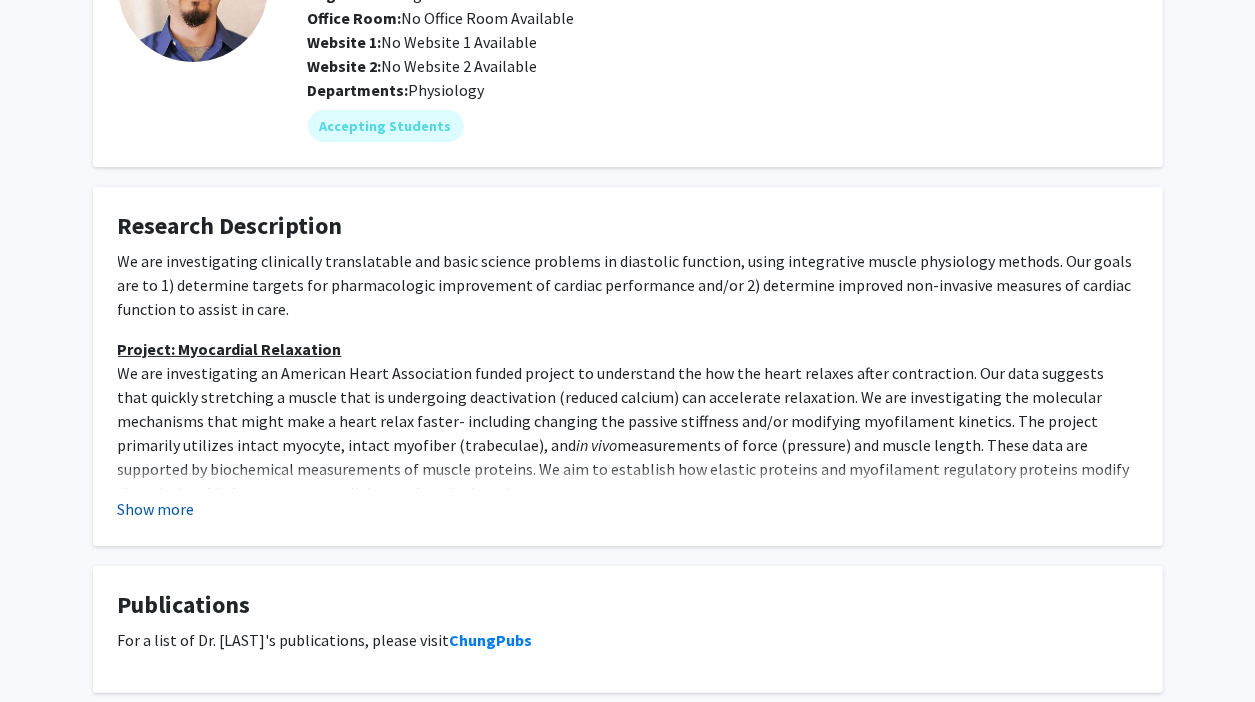 click on "Show more" 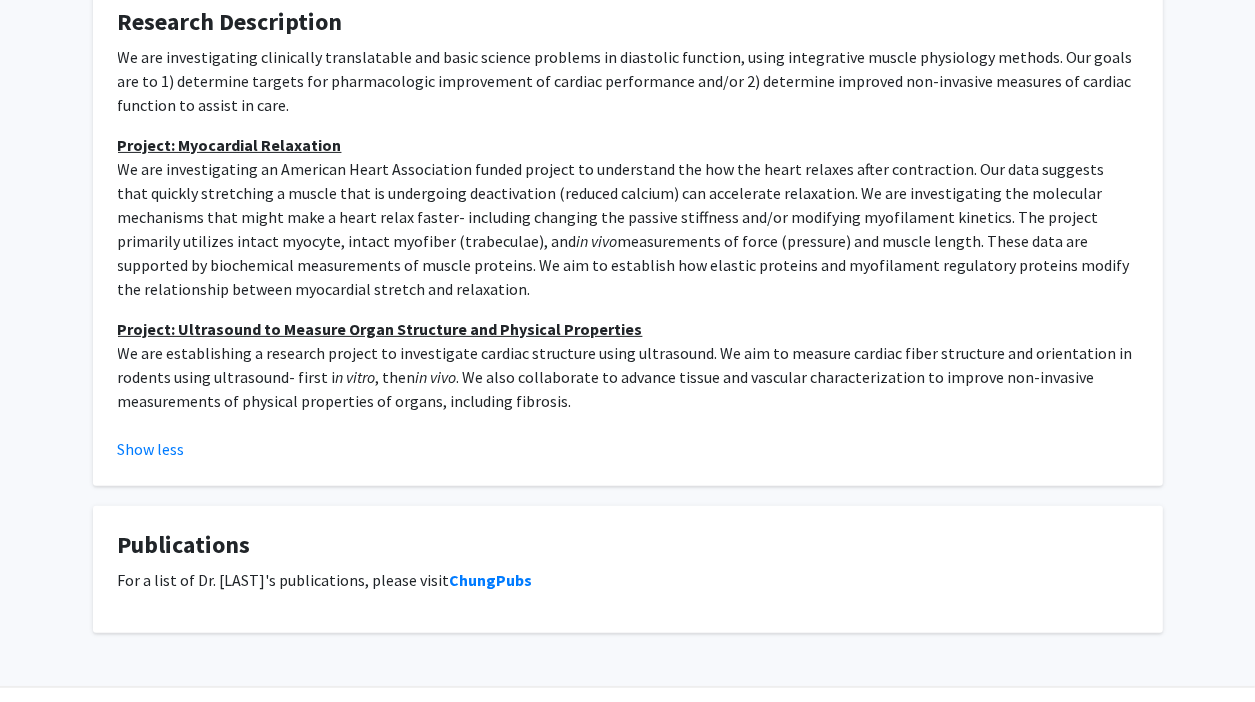 scroll, scrollTop: 459, scrollLeft: 0, axis: vertical 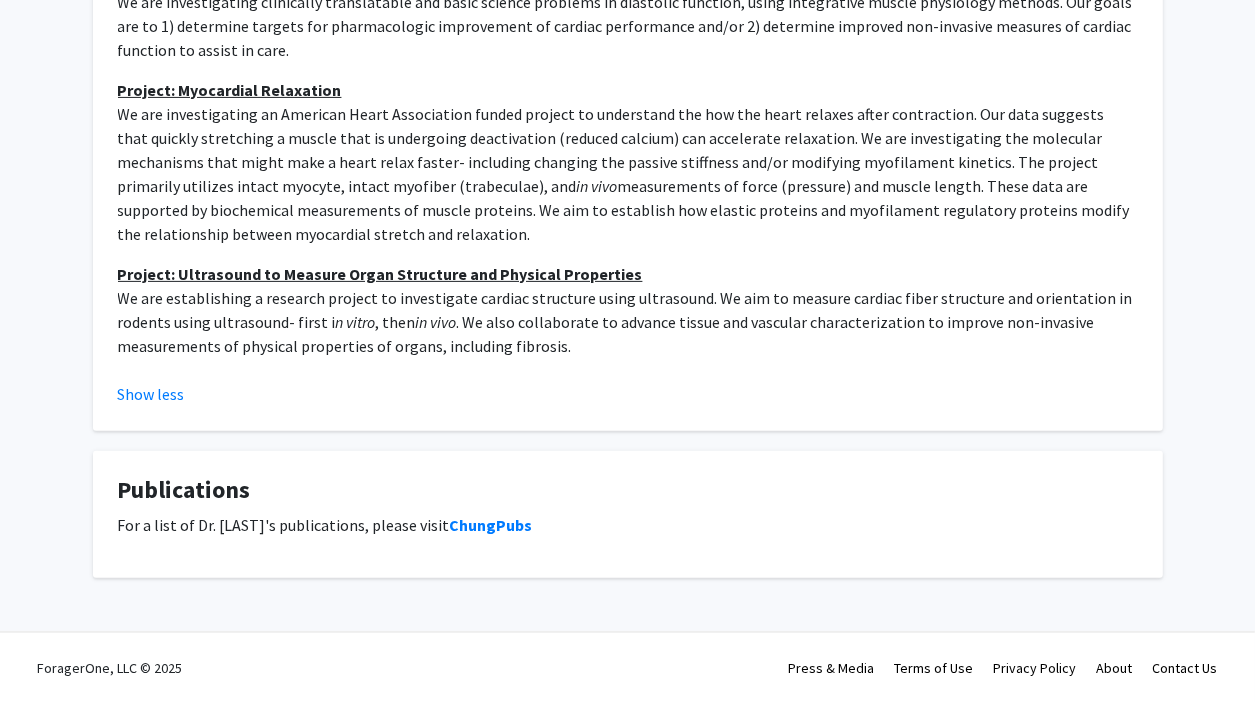 click on "For a list of Dr. [LAST]'s publications, please visit [LAST]Pubs" 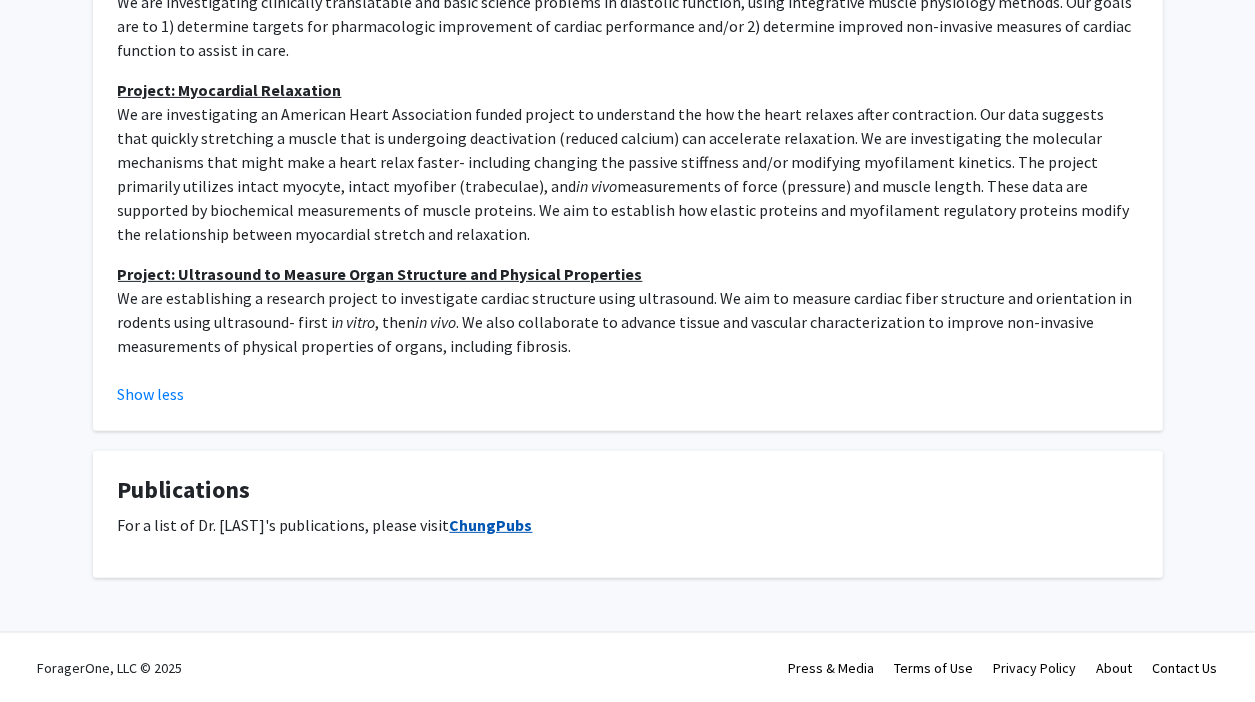 click on "ChungPubs" 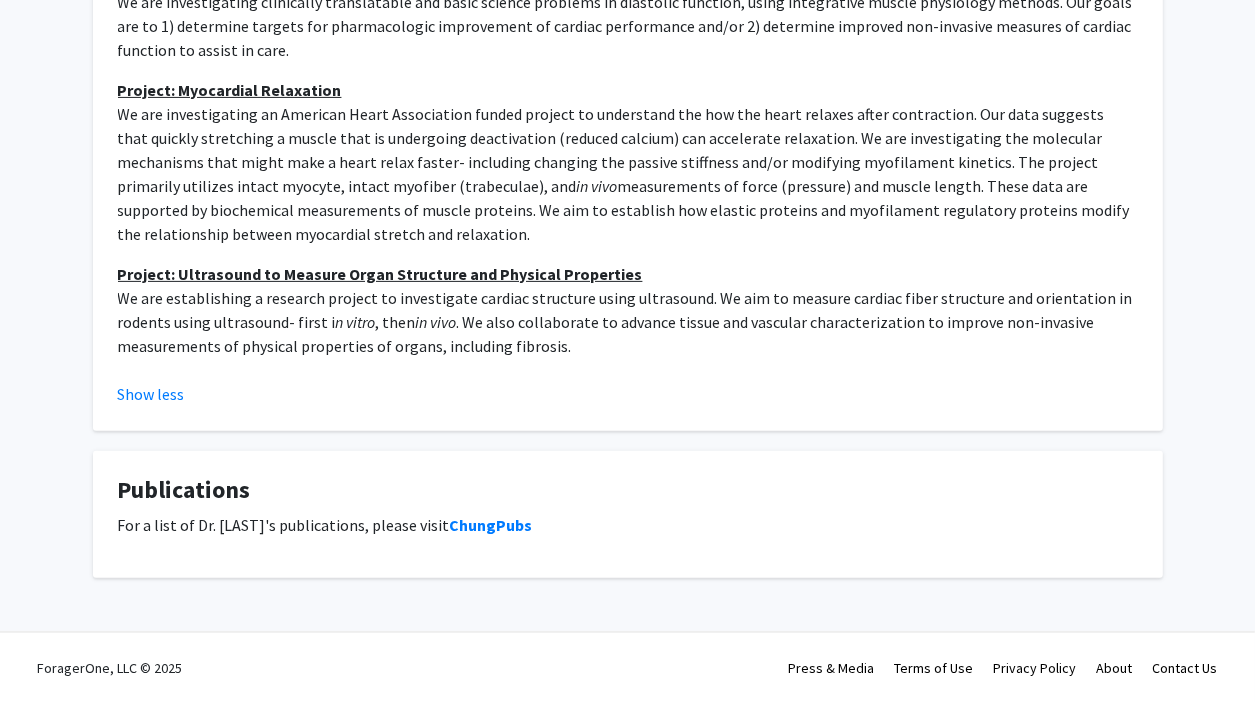 click on "Publications For a list of Dr. [LAST]'s publications, please visit [LAST]Pubs" 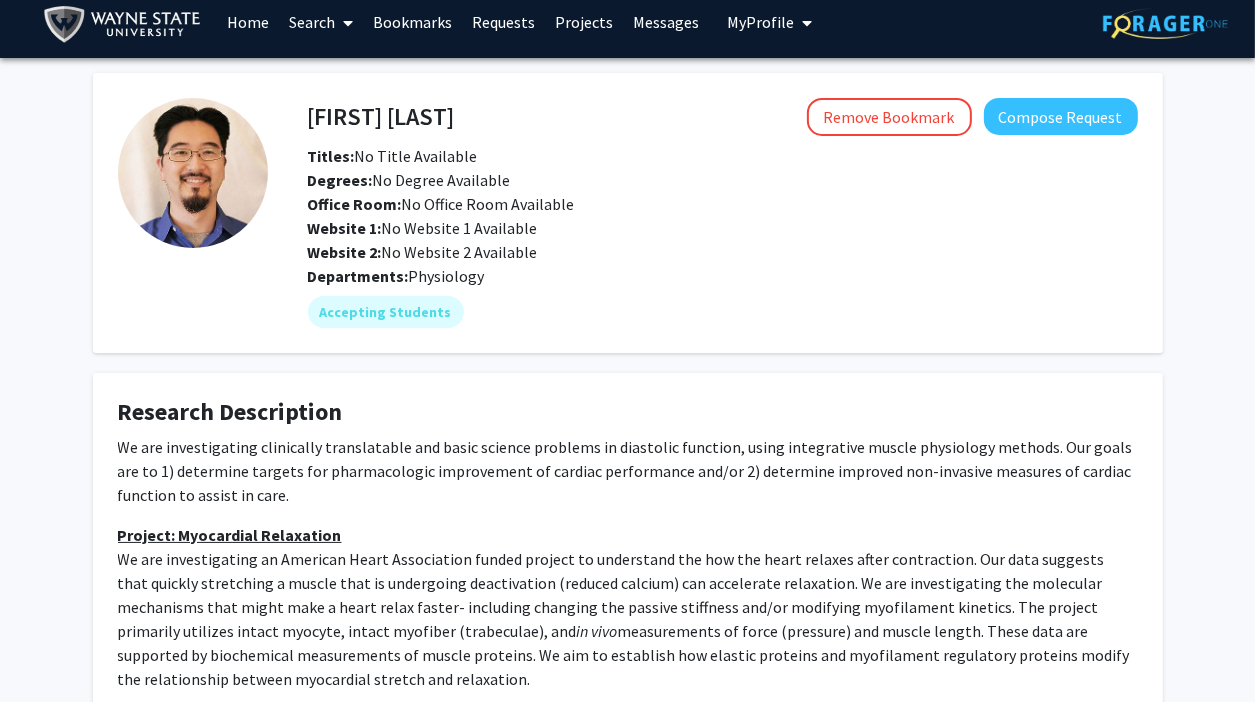 scroll, scrollTop: 0, scrollLeft: 0, axis: both 